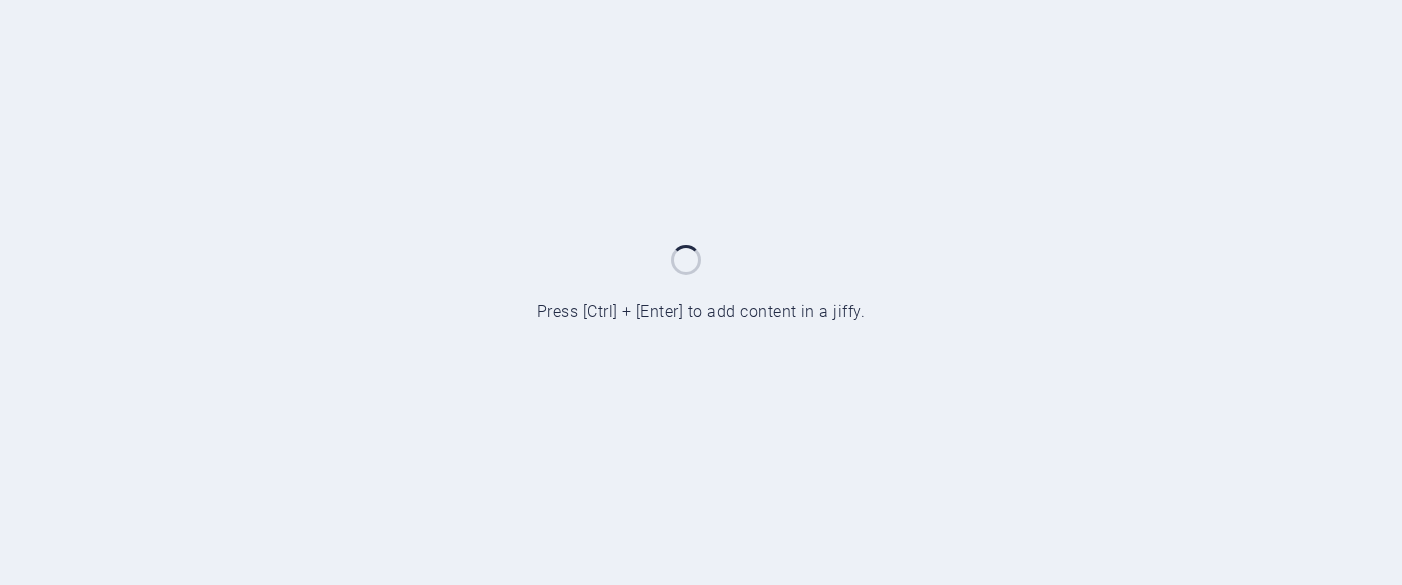 scroll, scrollTop: 0, scrollLeft: 0, axis: both 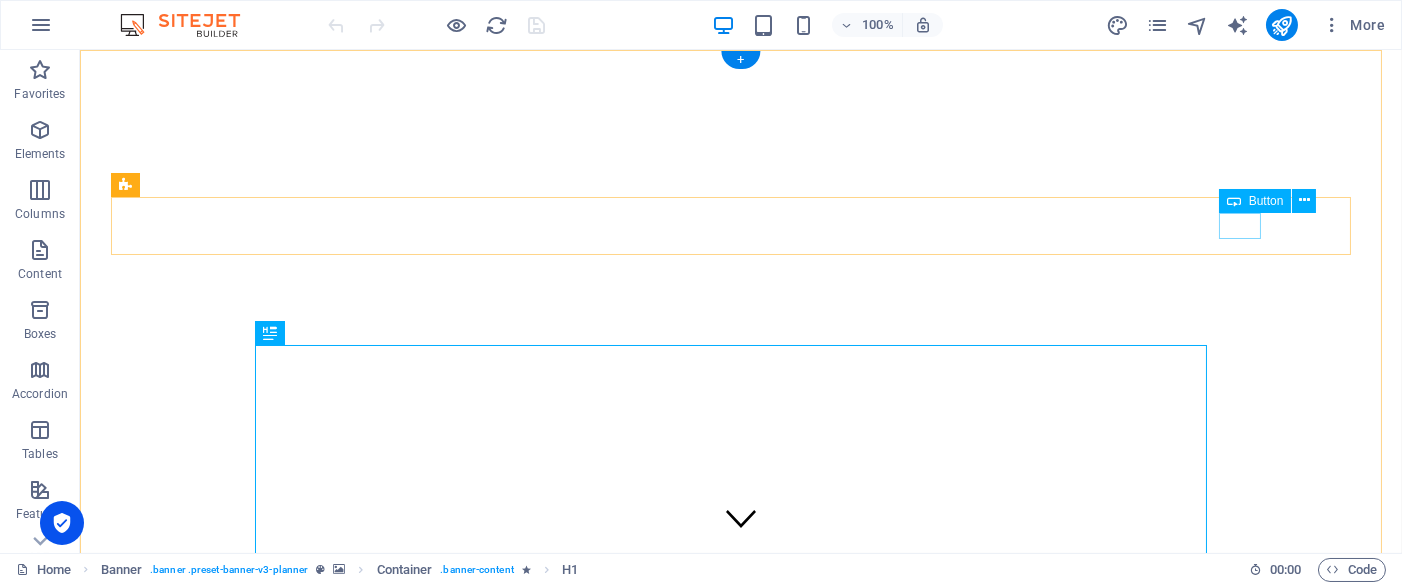 click on "Ok" at bounding box center (741, 1292) 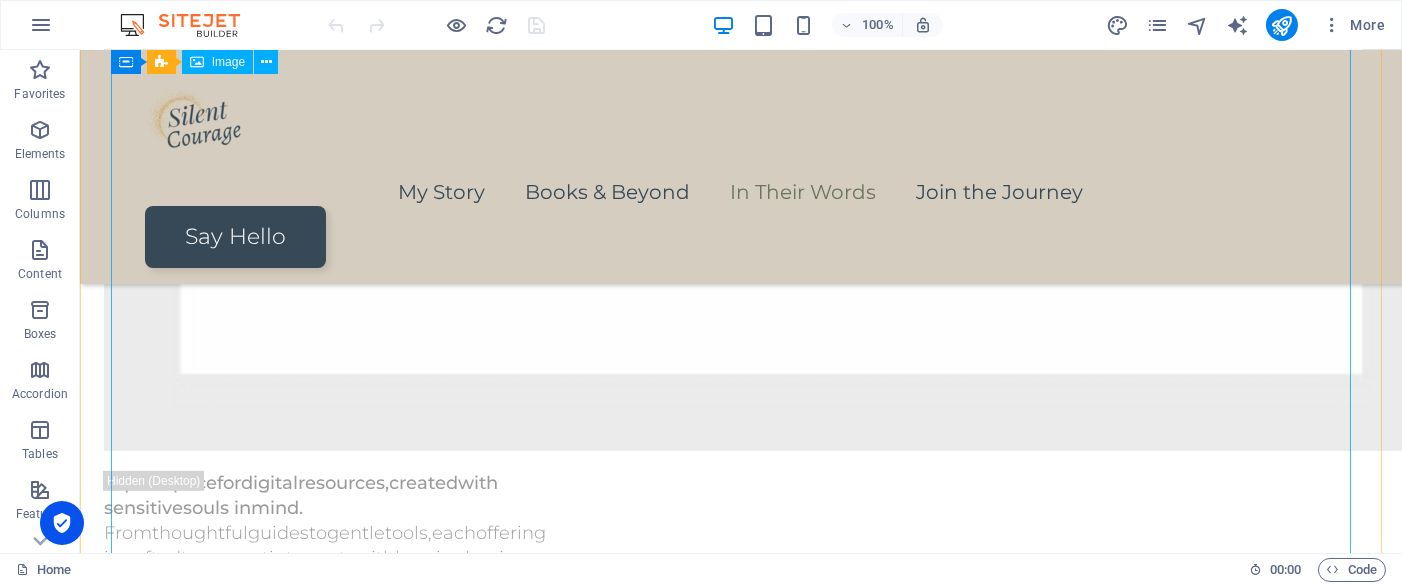scroll, scrollTop: 4933, scrollLeft: 0, axis: vertical 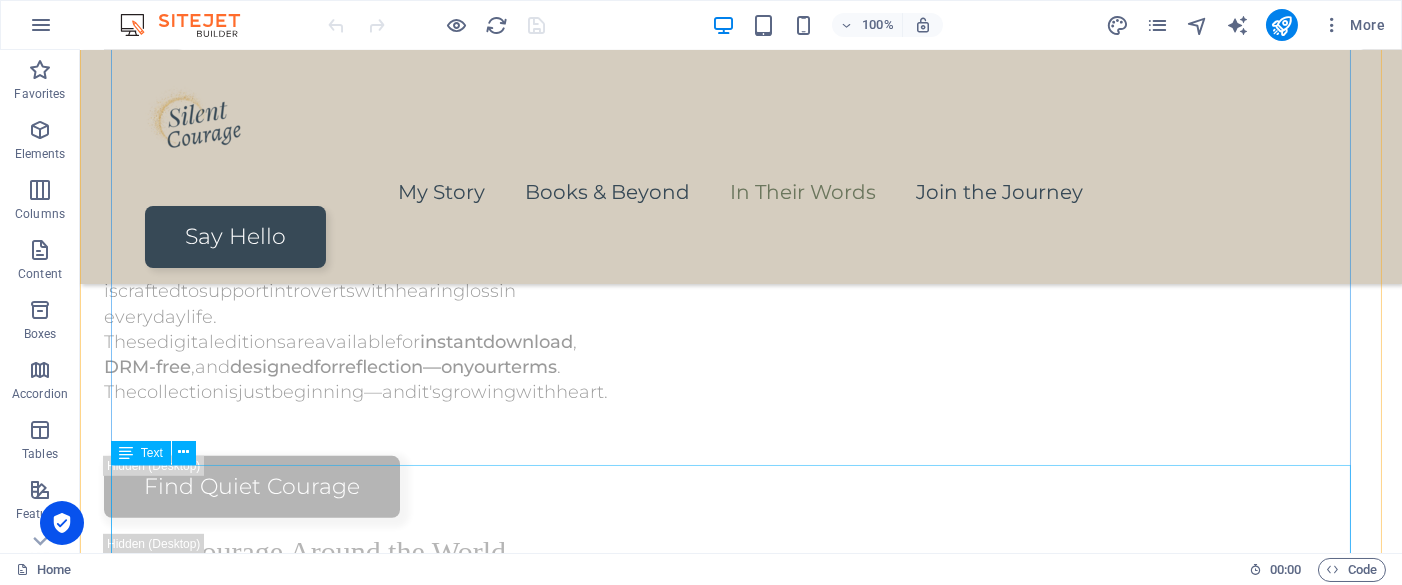 click on "Silent Courage: An Introvert's Authentic Journey with [MEDICAL_DATA] A  unique  blend  of  personal  stories,  spiritual  insights,  and  practical  tools Available  globally  in  eBook  and  paperback  formats  on  Amazon,  Apple  Books,  Kobo,  [PERSON_NAME] &  [PERSON_NAME],  and  more. Start  your  journey  wherever  you  love  to  read." at bounding box center (724, 1598) 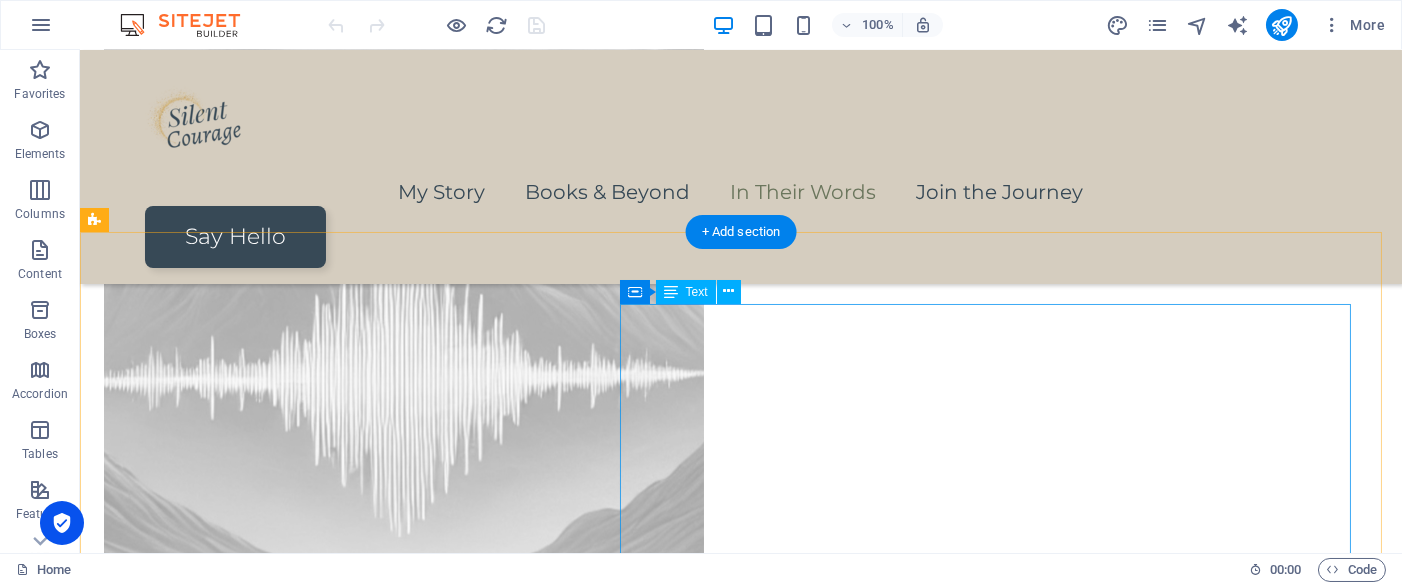 scroll, scrollTop: 5017, scrollLeft: 0, axis: vertical 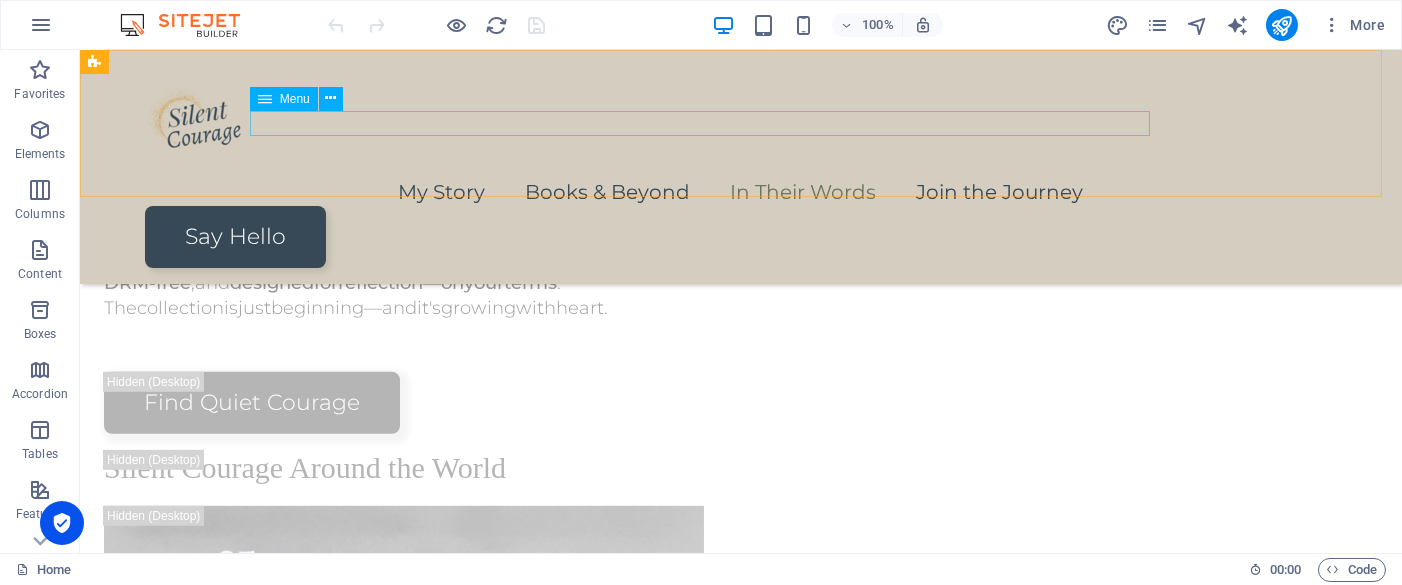 click on "My Story Books & Beyond In Their Words Join the Journey" at bounding box center [741, 193] 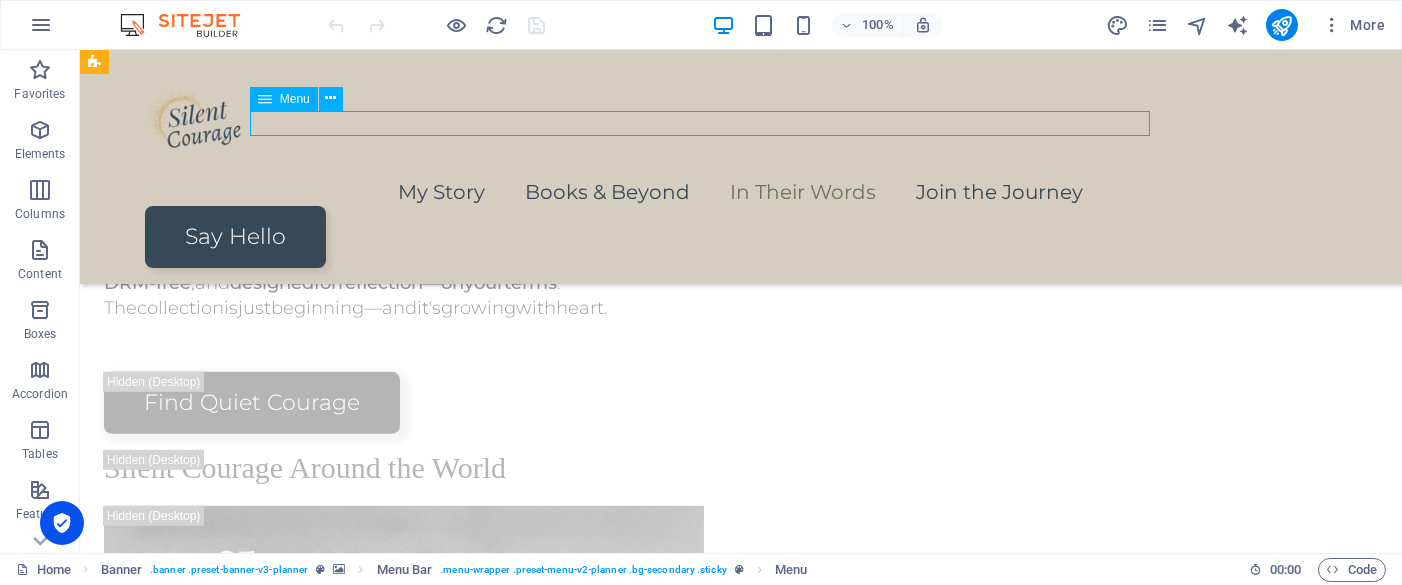 click on "My Story Books & Beyond In Their Words Join the Journey" at bounding box center (741, 193) 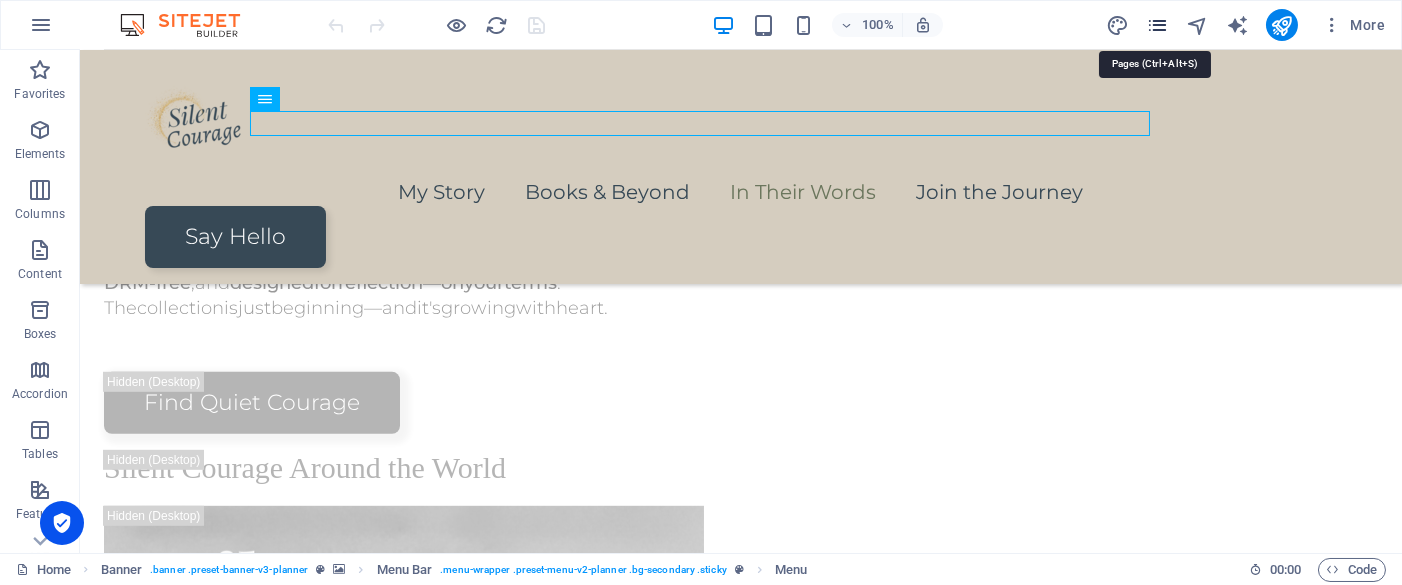 click at bounding box center (1157, 25) 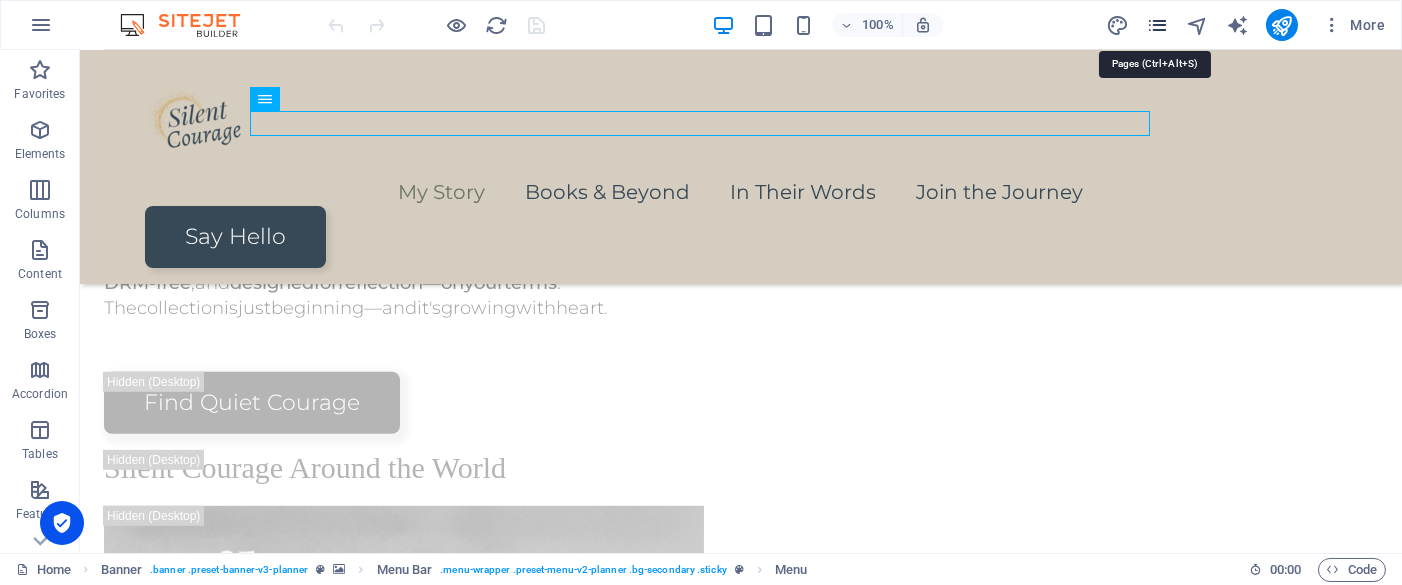 scroll, scrollTop: 4800, scrollLeft: 0, axis: vertical 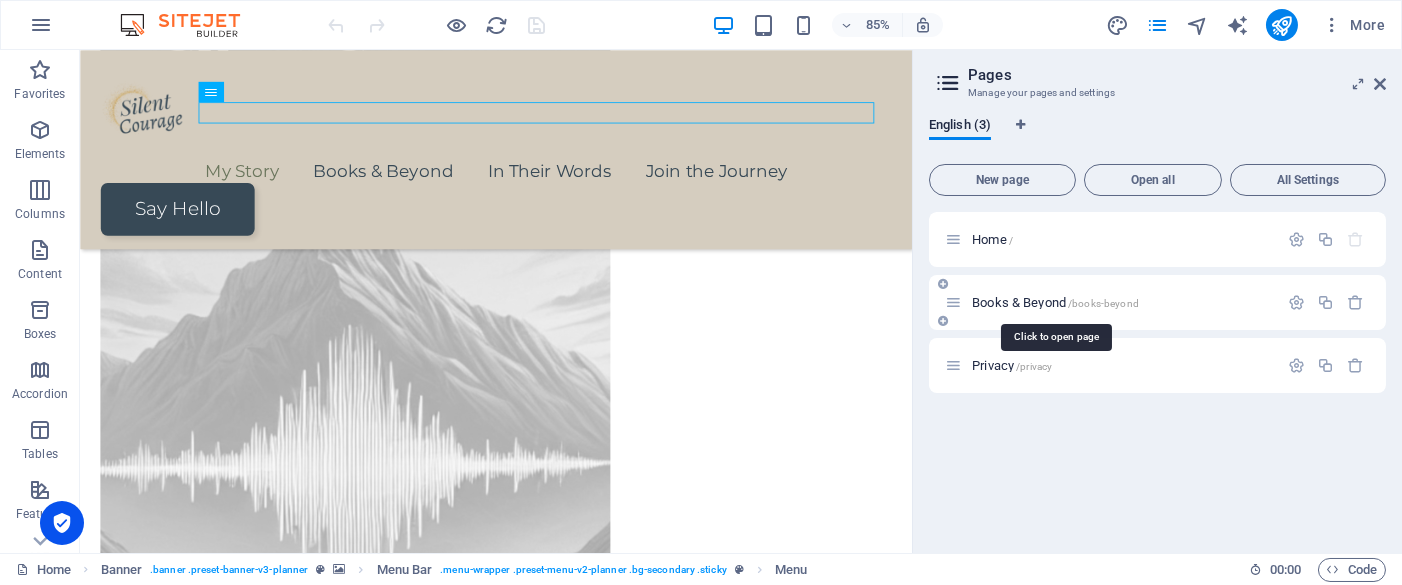 click on "Books & Beyond /books-beyond" at bounding box center [1055, 302] 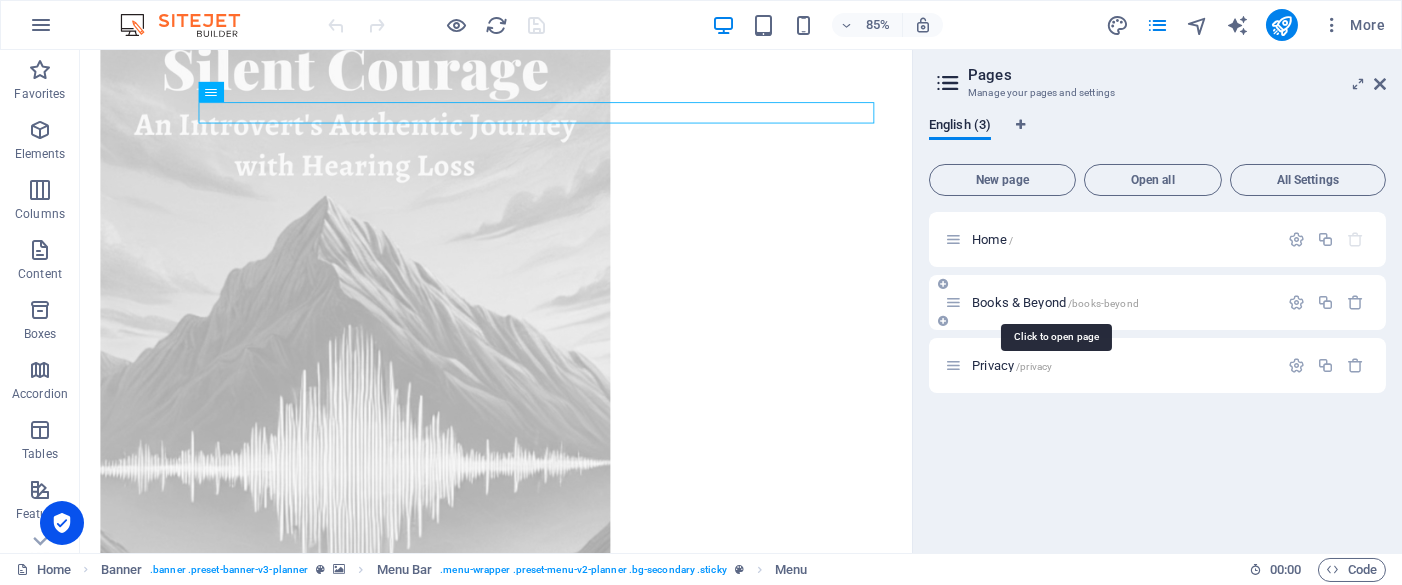 scroll, scrollTop: 0, scrollLeft: 0, axis: both 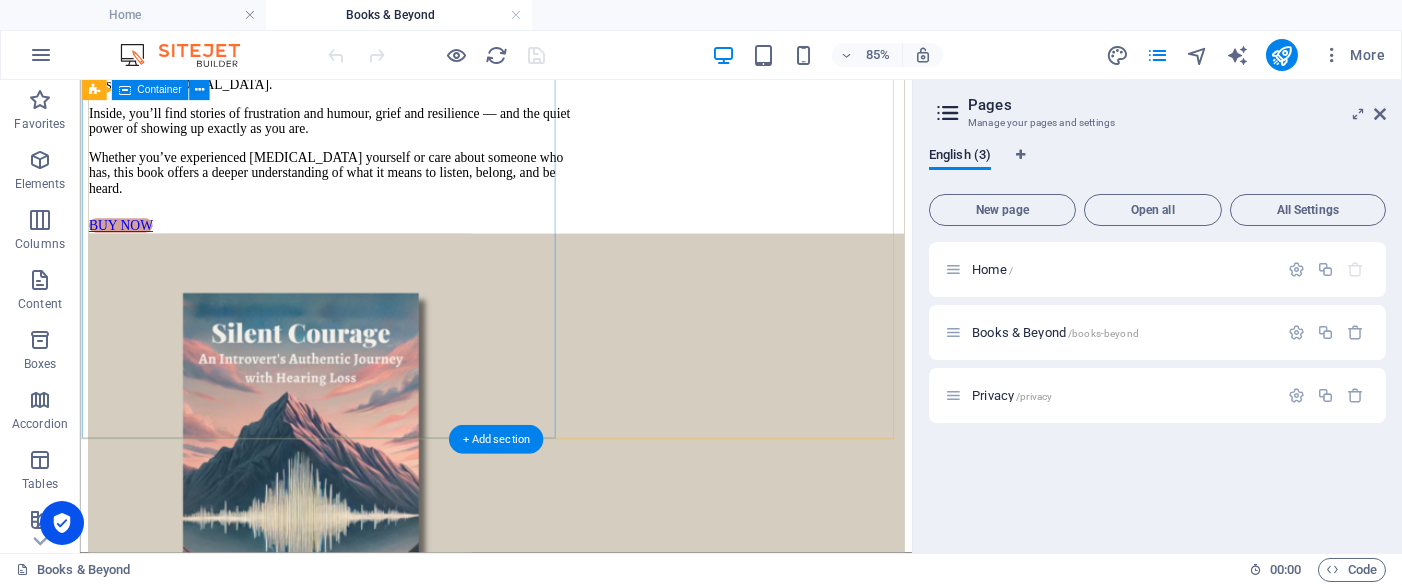 click on "Silent Courage: An Introvert's Authentic Journey with [MEDICAL_DATA] This is the book that started it all. Silent Courage  is more than a memoir — it’s a quiet revolution for those who live in the tension between silence and connection. With honesty, insight, and gentle strength, this book explores what it means to move through the world as both an introvert and a person with [MEDICAL_DATA]. Inside, you’ll find stories of frustration and humour, grief and resilience — and the quiet power of showing up exactly as you are. Whether you’ve experienced [MEDICAL_DATA] yourself or care about someone who has, this book offers a deeper understanding of what it means to listen, belong, and be heard. BUY NOW" at bounding box center (569, 81) 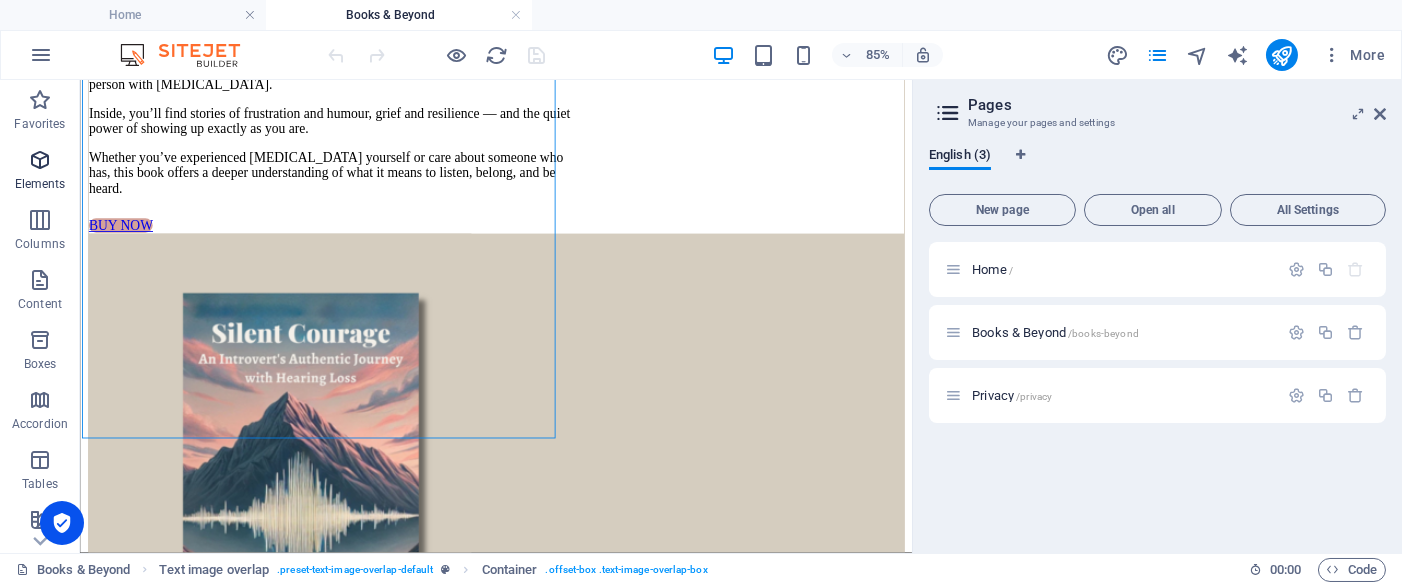 click at bounding box center (40, 160) 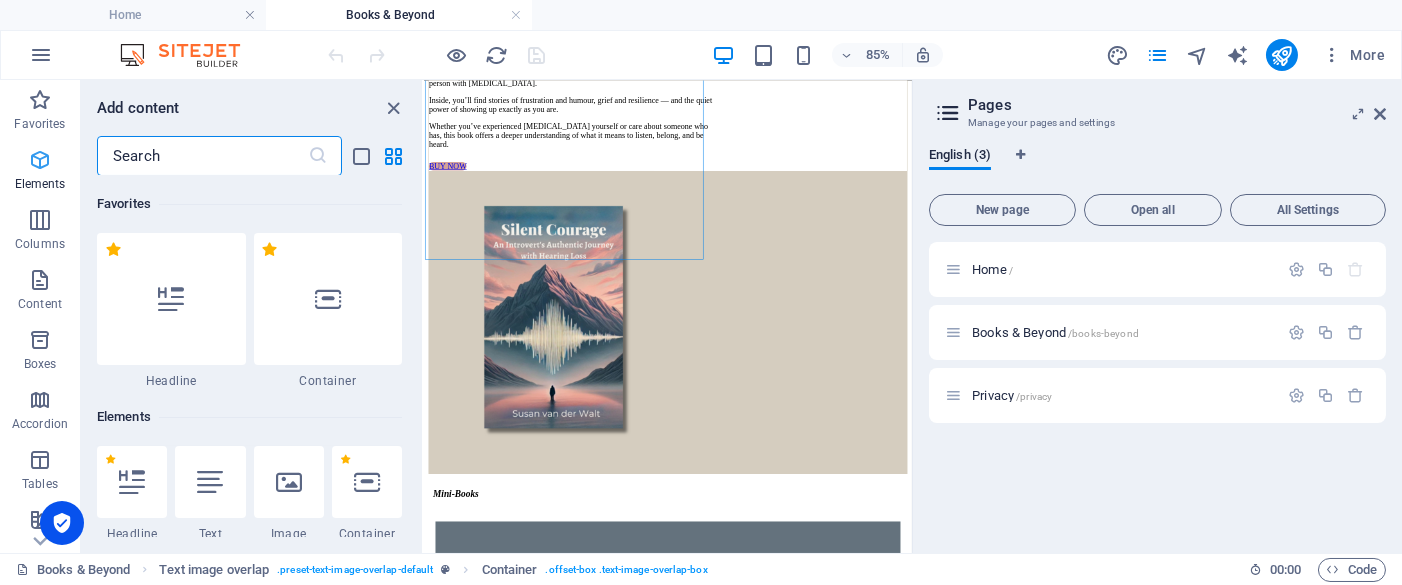 scroll, scrollTop: 862, scrollLeft: 0, axis: vertical 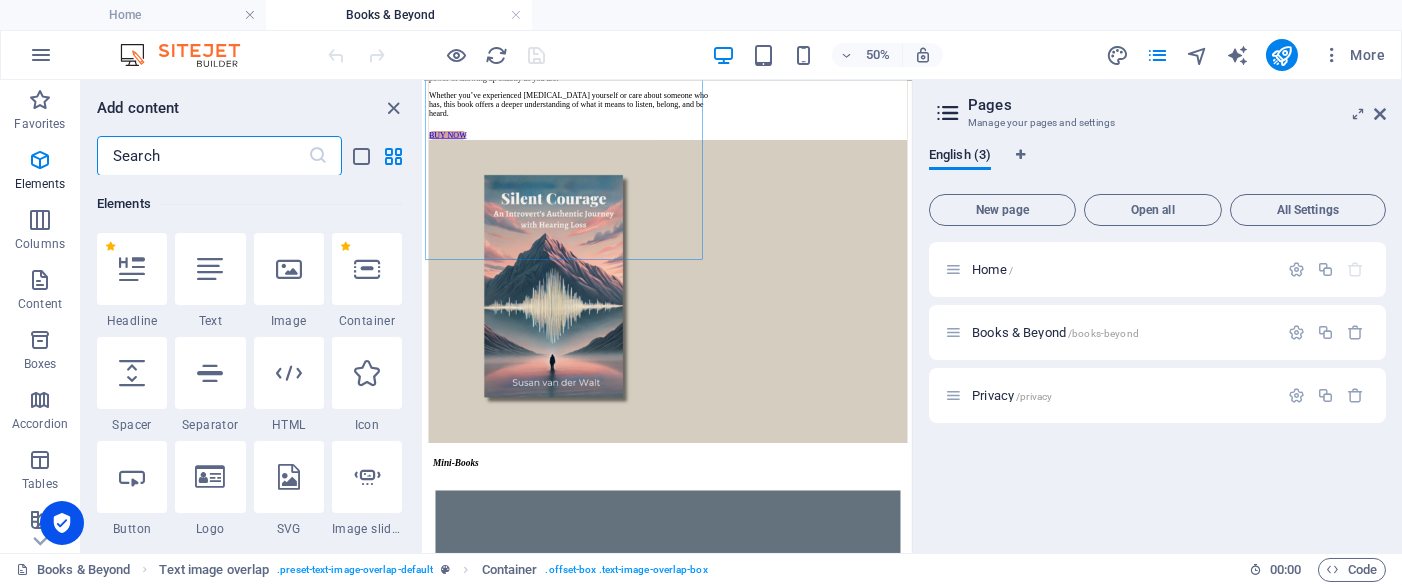 click at bounding box center (202, 156) 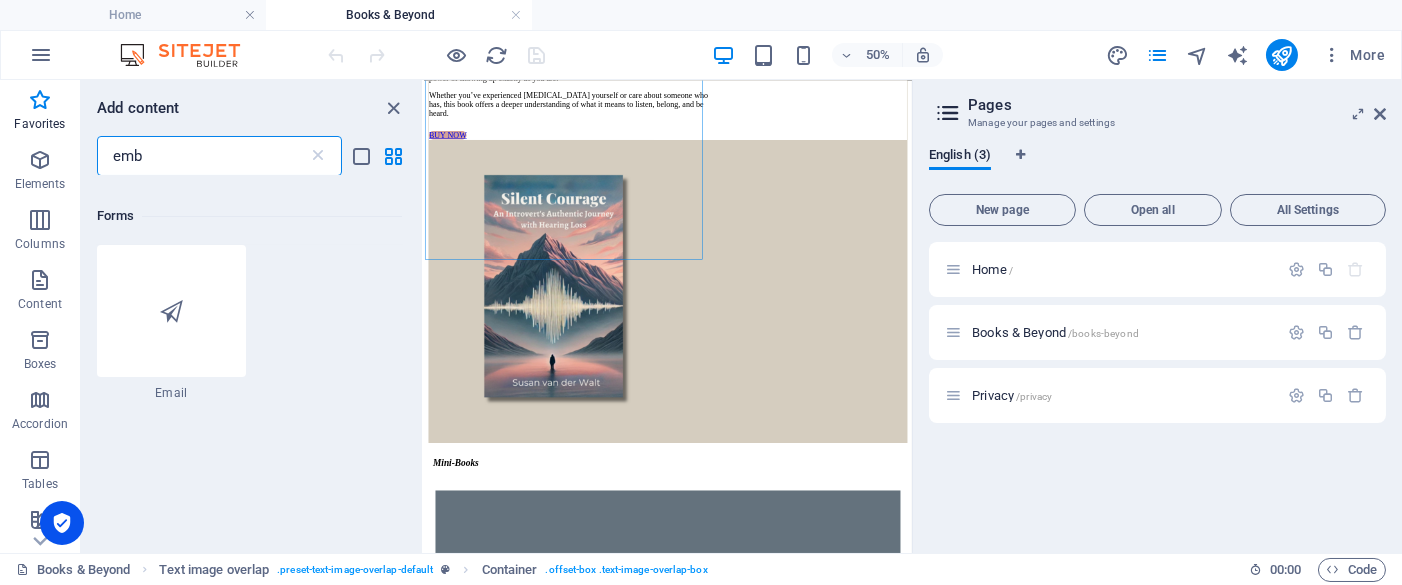 scroll, scrollTop: 0, scrollLeft: 0, axis: both 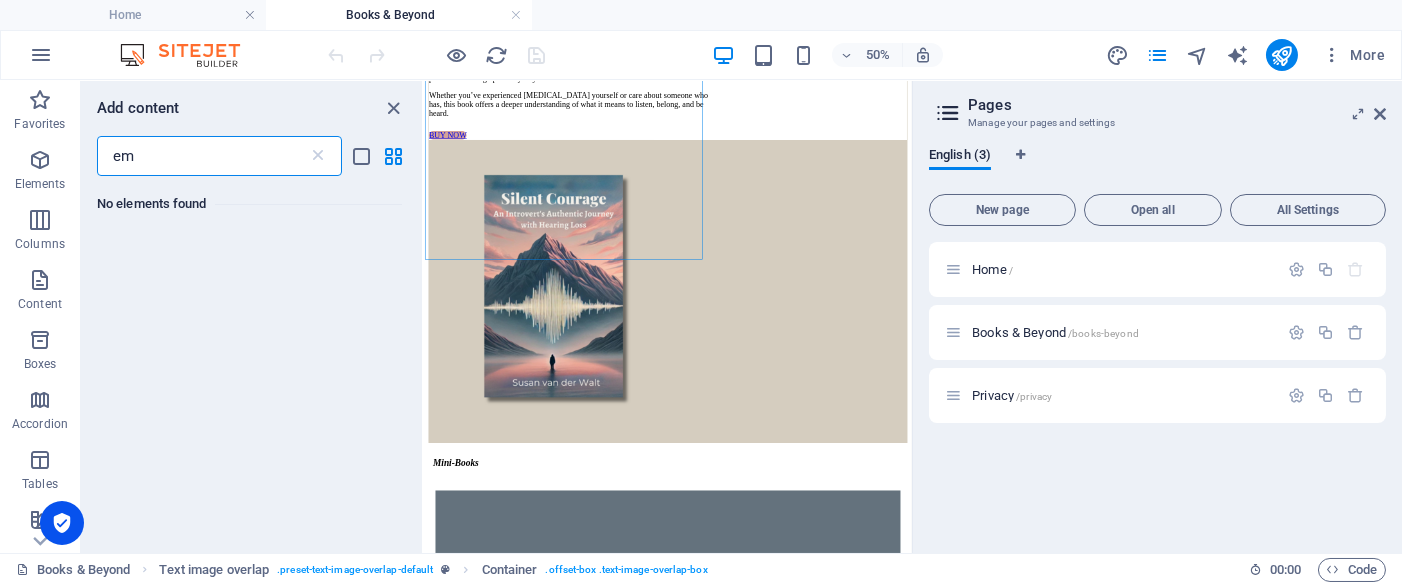 type on "e" 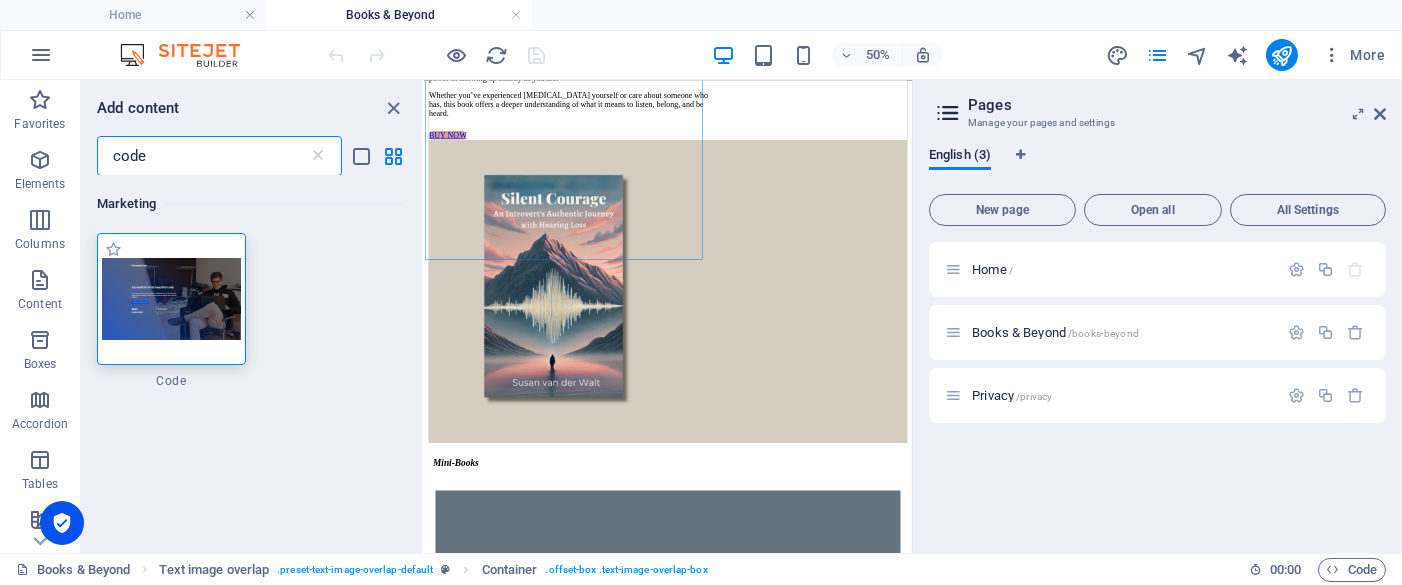 type on "code" 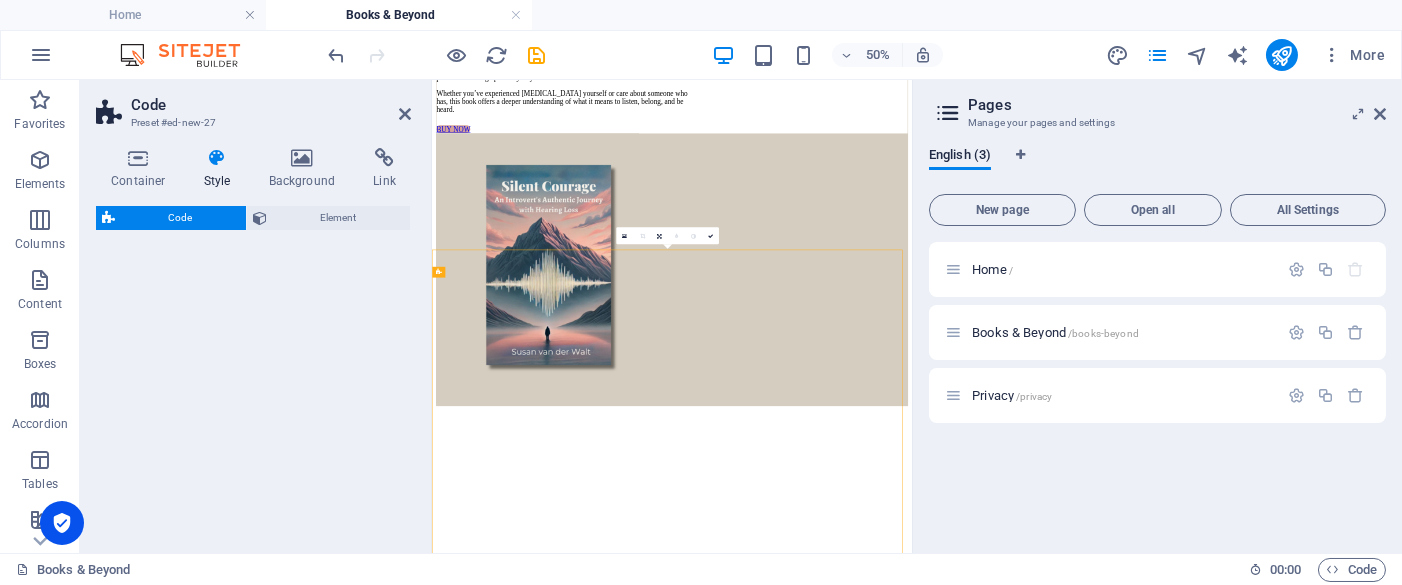 select on "%" 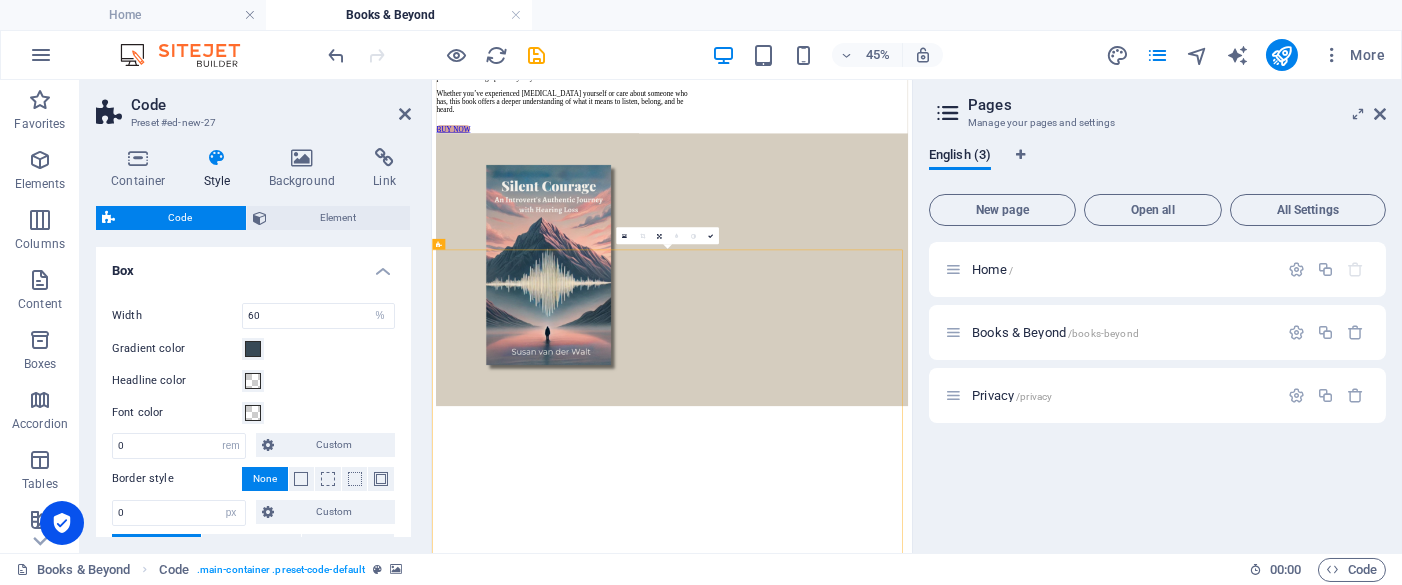 scroll, scrollTop: 706, scrollLeft: 0, axis: vertical 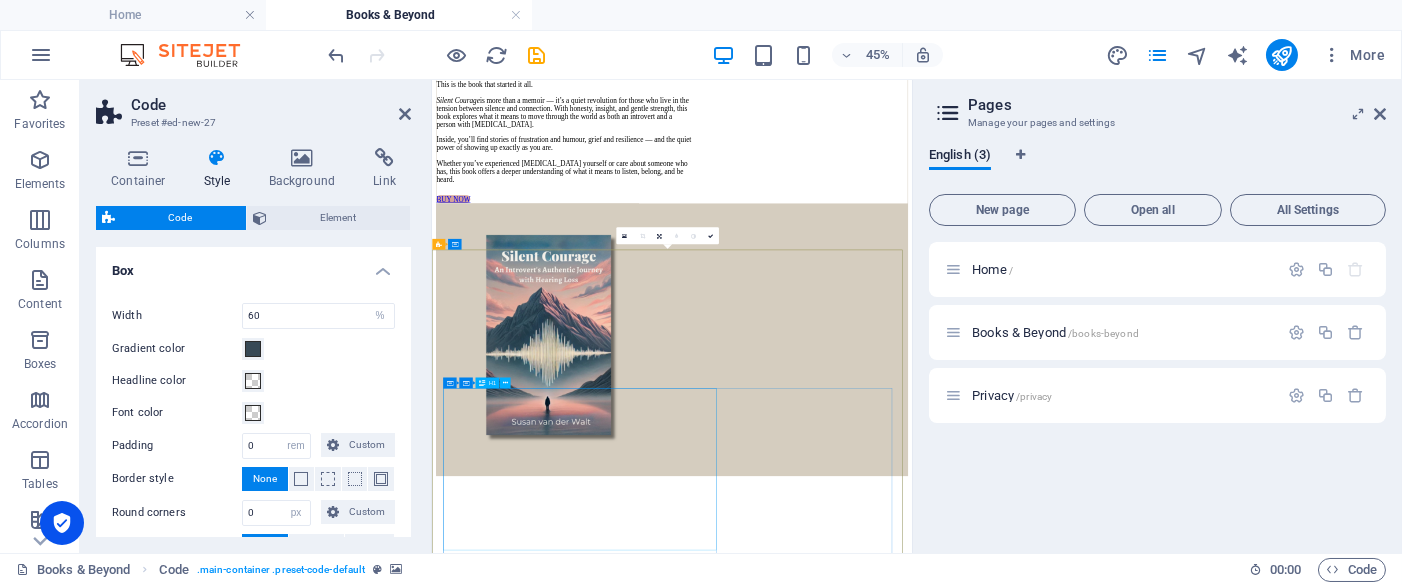 click on "You want to write beautiful code" at bounding box center [964, 3037] 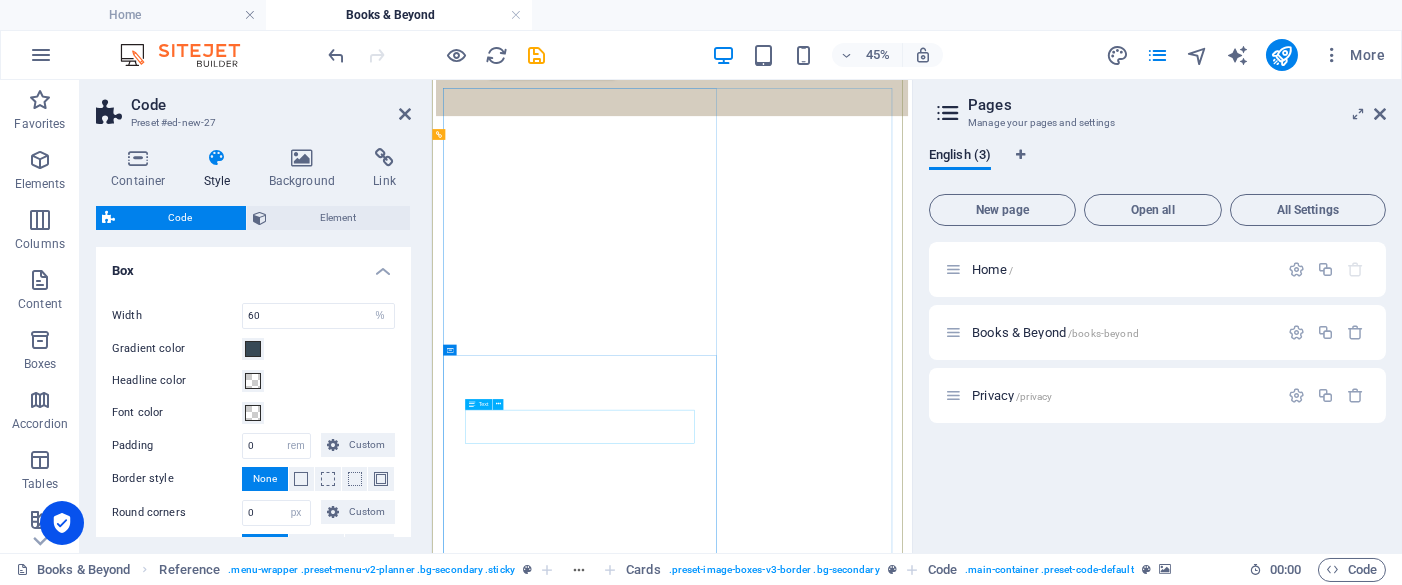 scroll, scrollTop: 1373, scrollLeft: 0, axis: vertical 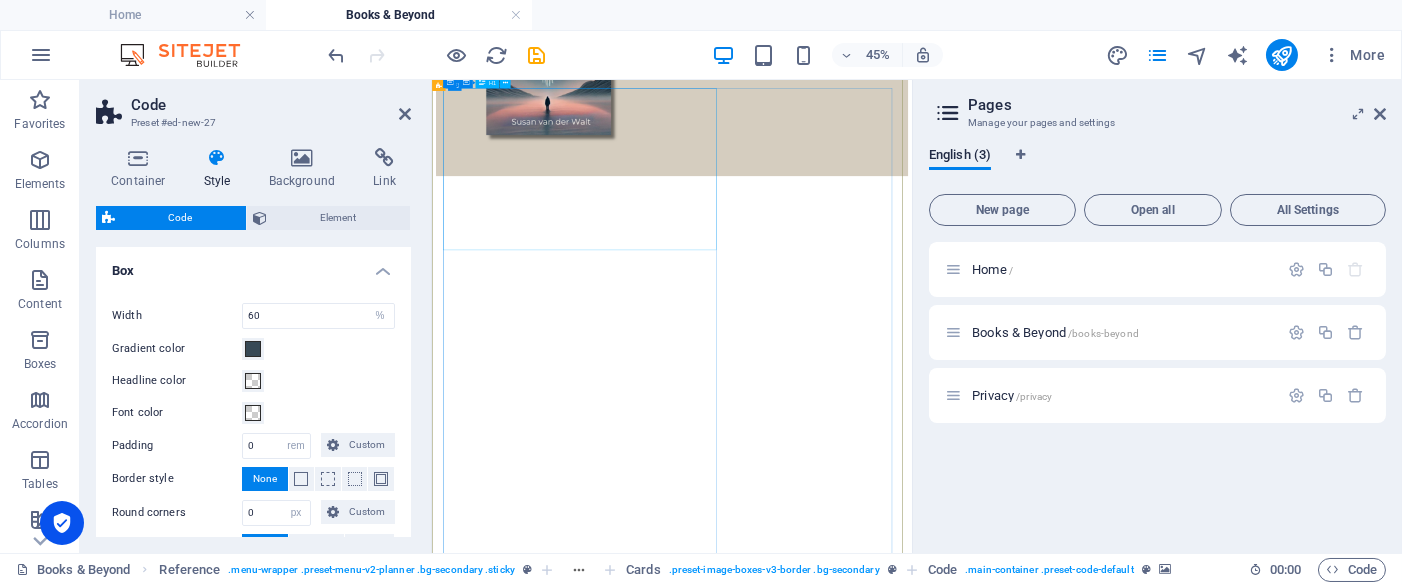 click on "You want to write beautiful code" at bounding box center [964, 2370] 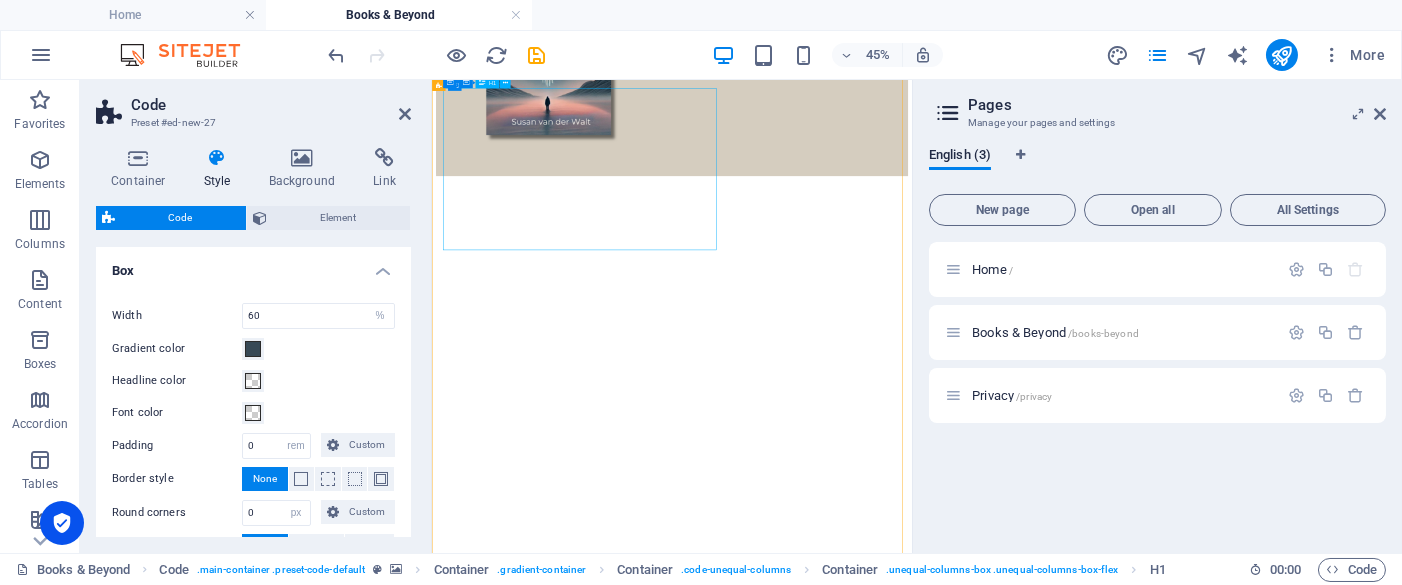 click on "You want to write beautiful code" at bounding box center [964, 2370] 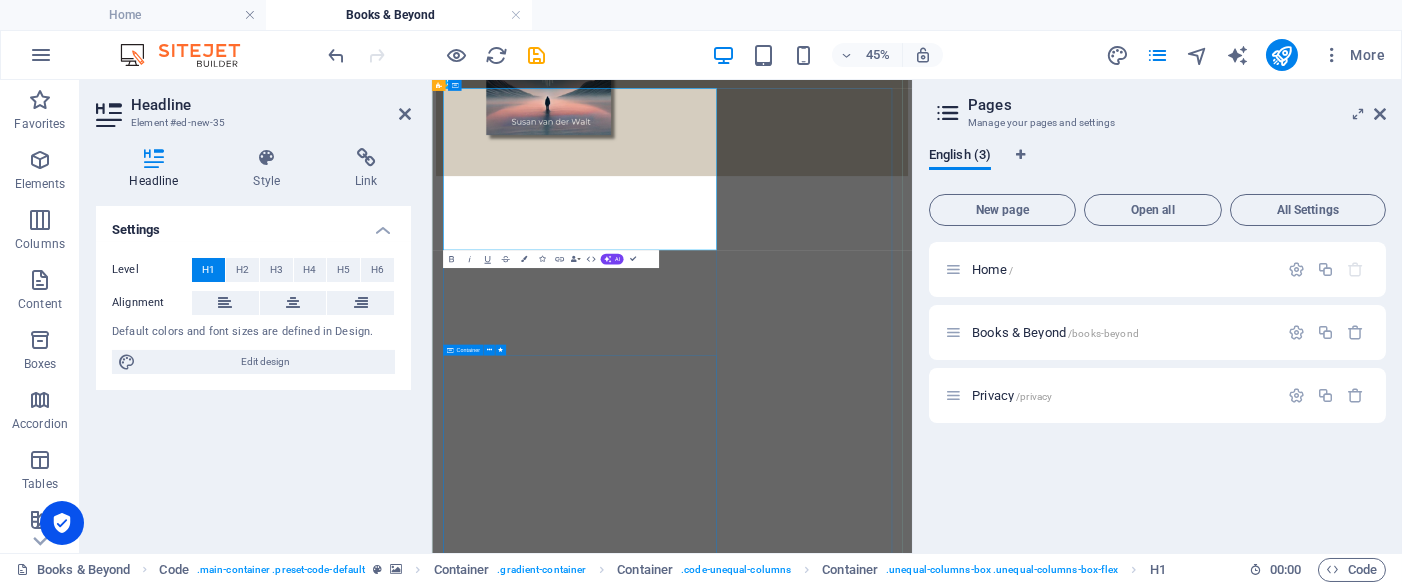 click on "Join the team Lorem ipsum dolor sit amet, consectetur adipisicing elit. Explicabo, cupiditate necessitatibus sapiente nisi soluta placeat esse velit dolorem eius aliquam! First Name Last Name Email Unreadable? Regenerate Submit" at bounding box center (964, 2760) 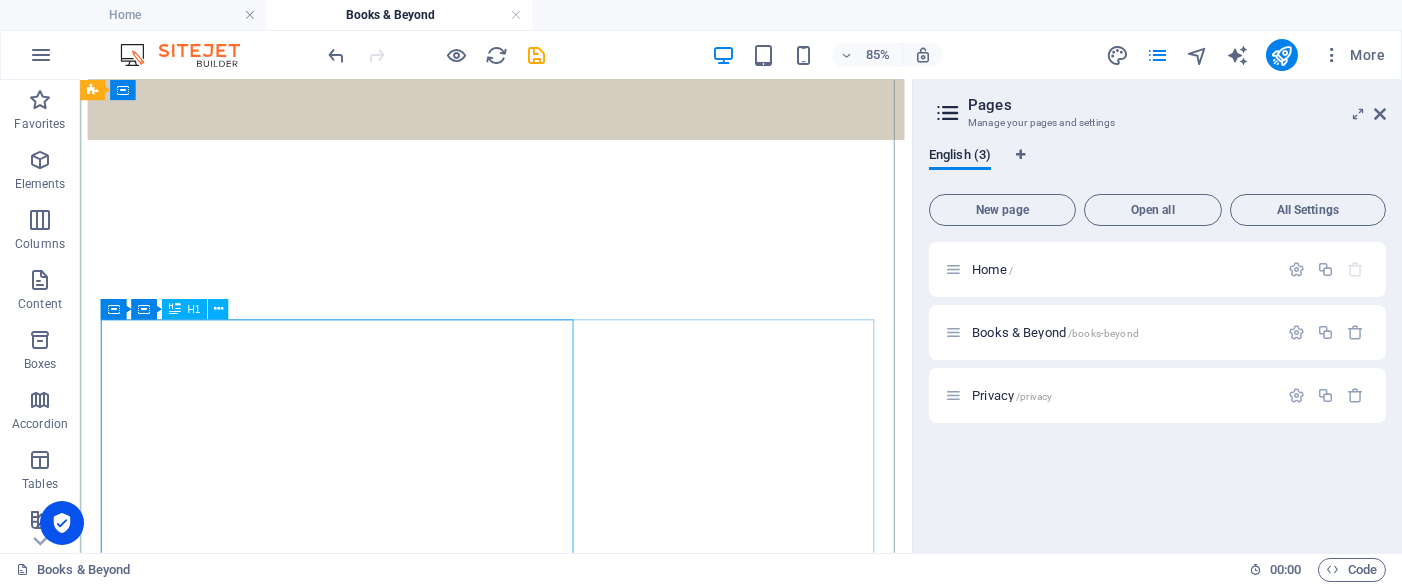scroll, scrollTop: 1250, scrollLeft: 0, axis: vertical 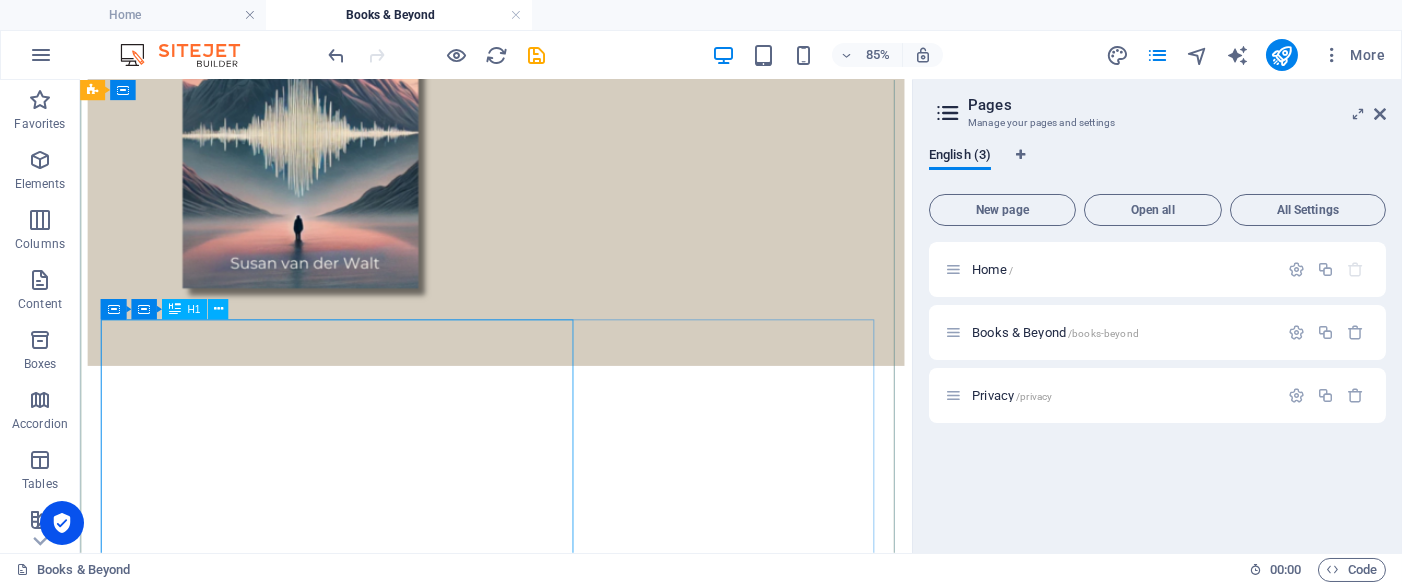 click on "You want to write beautiful code" at bounding box center (569, 2662) 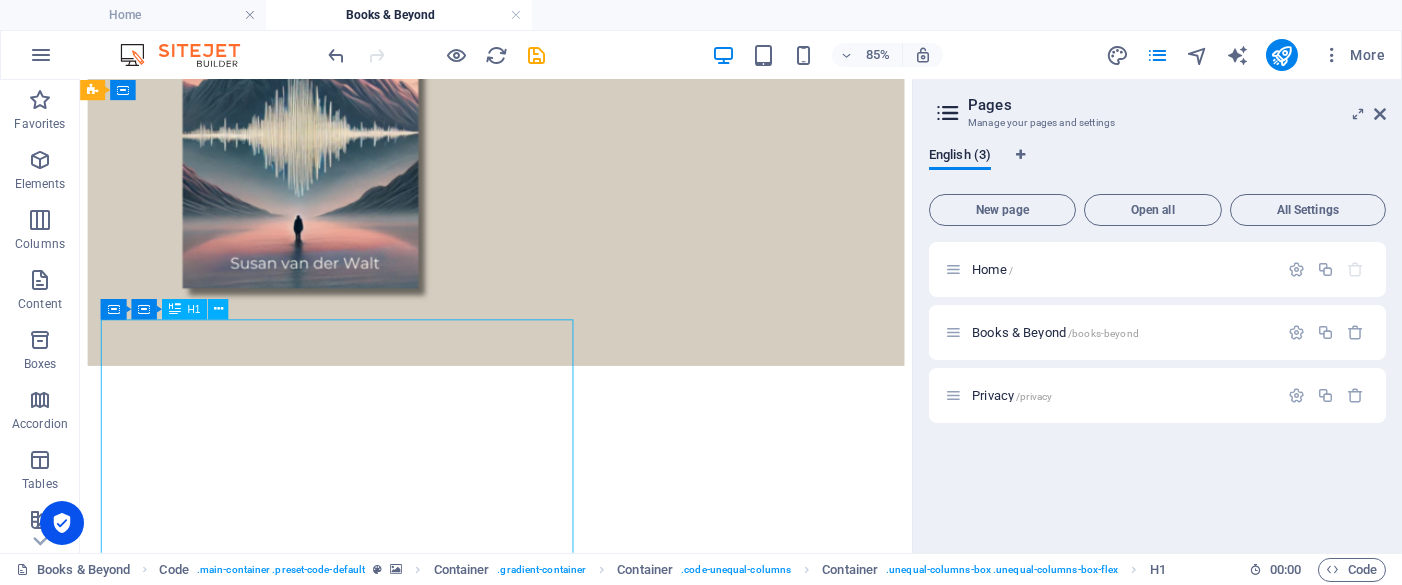 click on "You want to write beautiful code" at bounding box center [569, 2662] 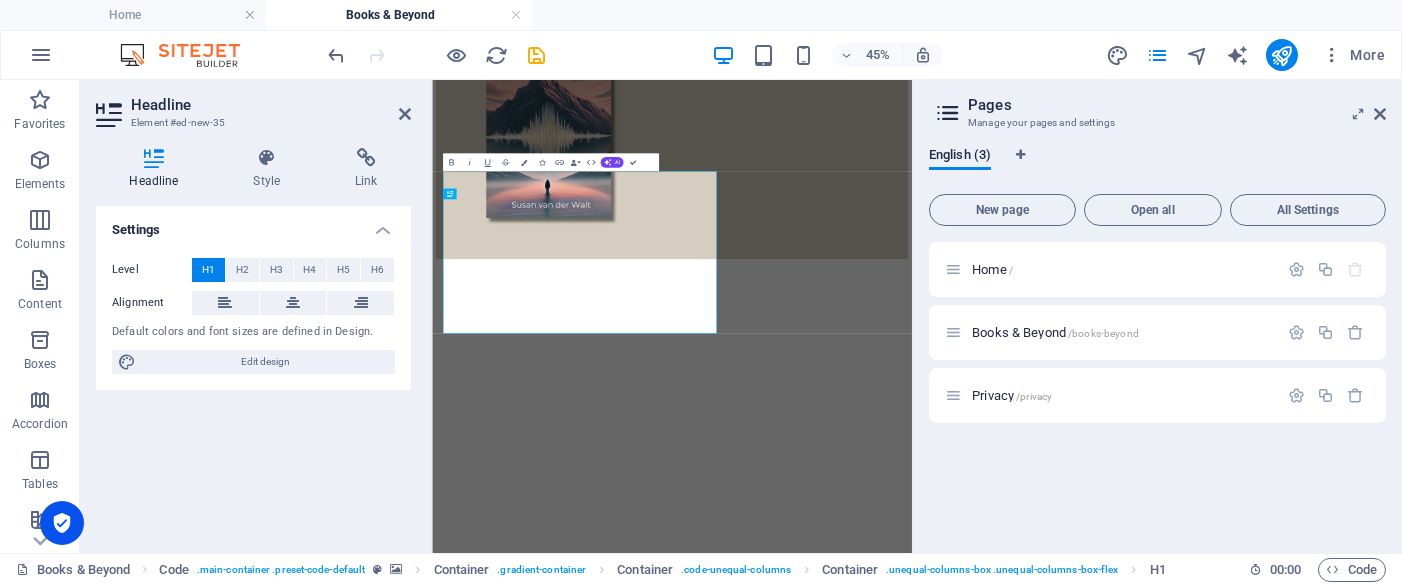 scroll, scrollTop: 482, scrollLeft: 2, axis: both 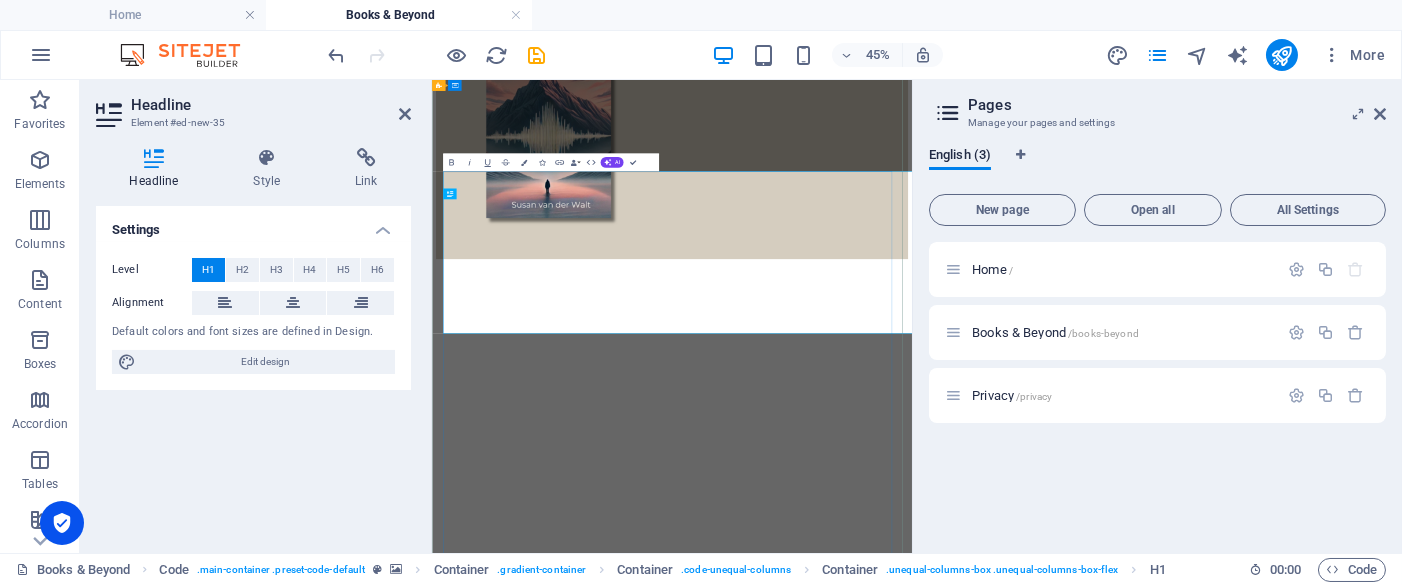 click on "[URL][DOMAIN_NAME] ‌ [URL][DOMAIN_NAME] Lorem ipsum dolor sit amet, consetetur sadipscing elitr, sed diam nonumy eirmod tempor invidunt ut labore et dolore magna aliquyam erat, sed diam voluptua. Start your carreer now Join the team Lorem ipsum dolor sit amet, consectetur adipisicing elit. Explicabo, cupiditate necessitatibus sapiente nisi soluta placeat esse velit dolorem eius aliquam! First Name Last Name Email Unreadable? Regenerate Submit 2000 + Happy coder [PERSON_NAME] " Lorem ipsum dolor sit amet, consetetur sadipscing elitr "" at bounding box center [964, 3936] 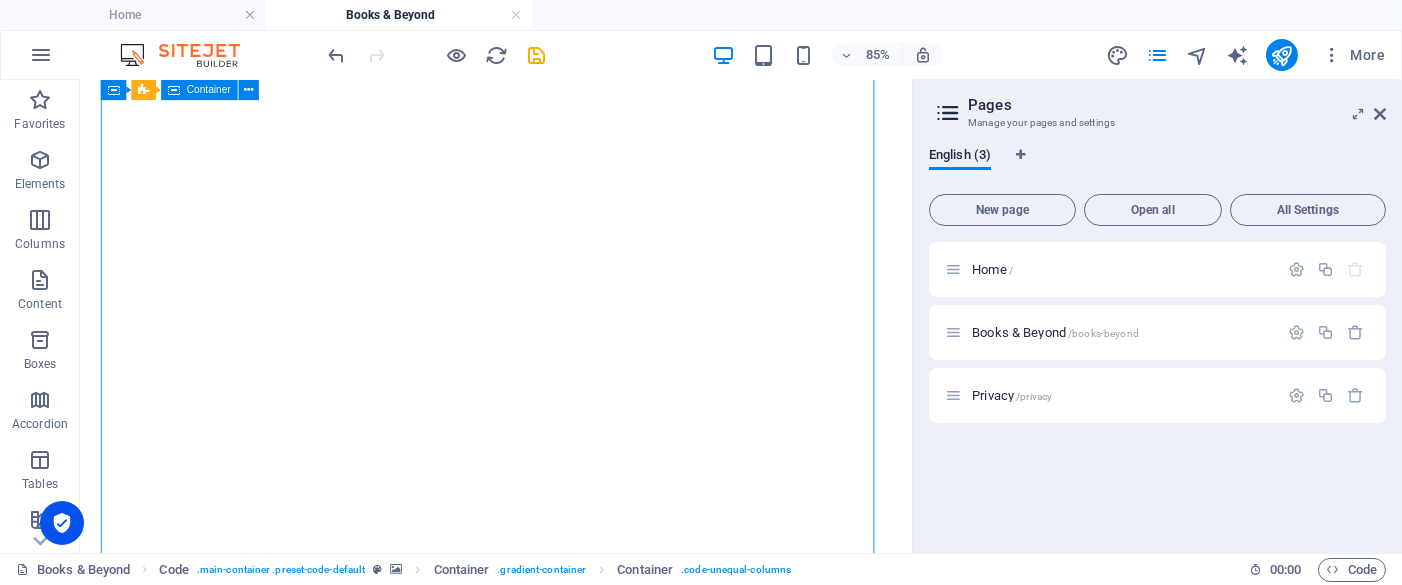 scroll, scrollTop: 1722, scrollLeft: 0, axis: vertical 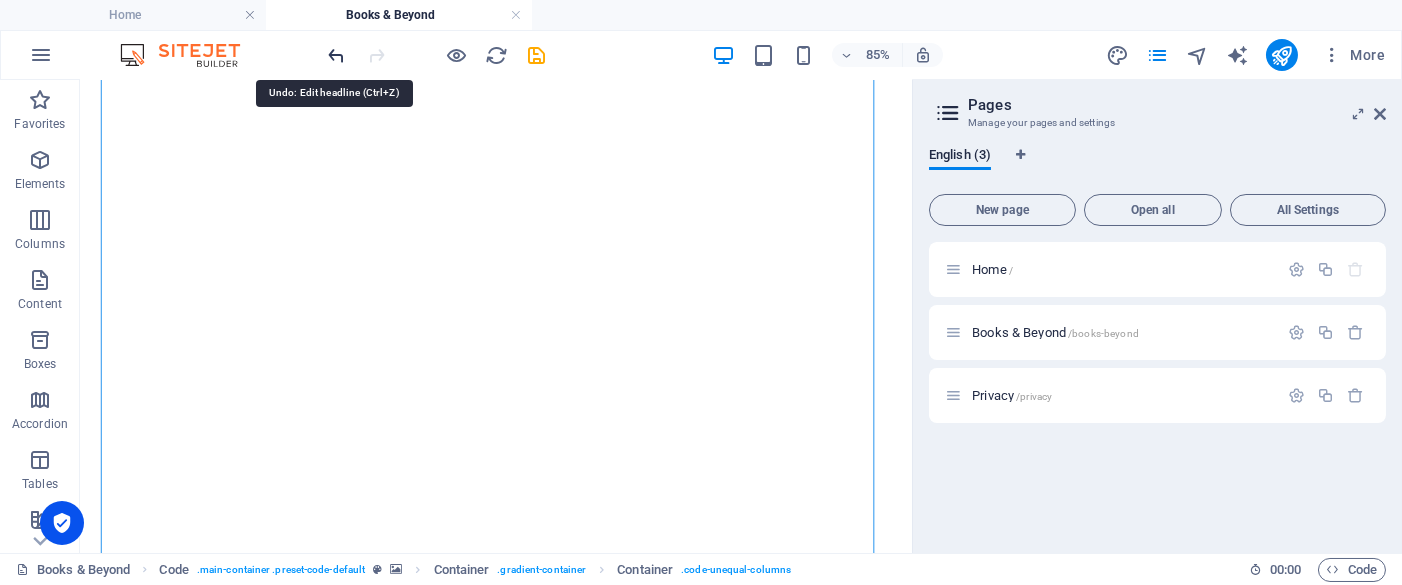click at bounding box center (337, 55) 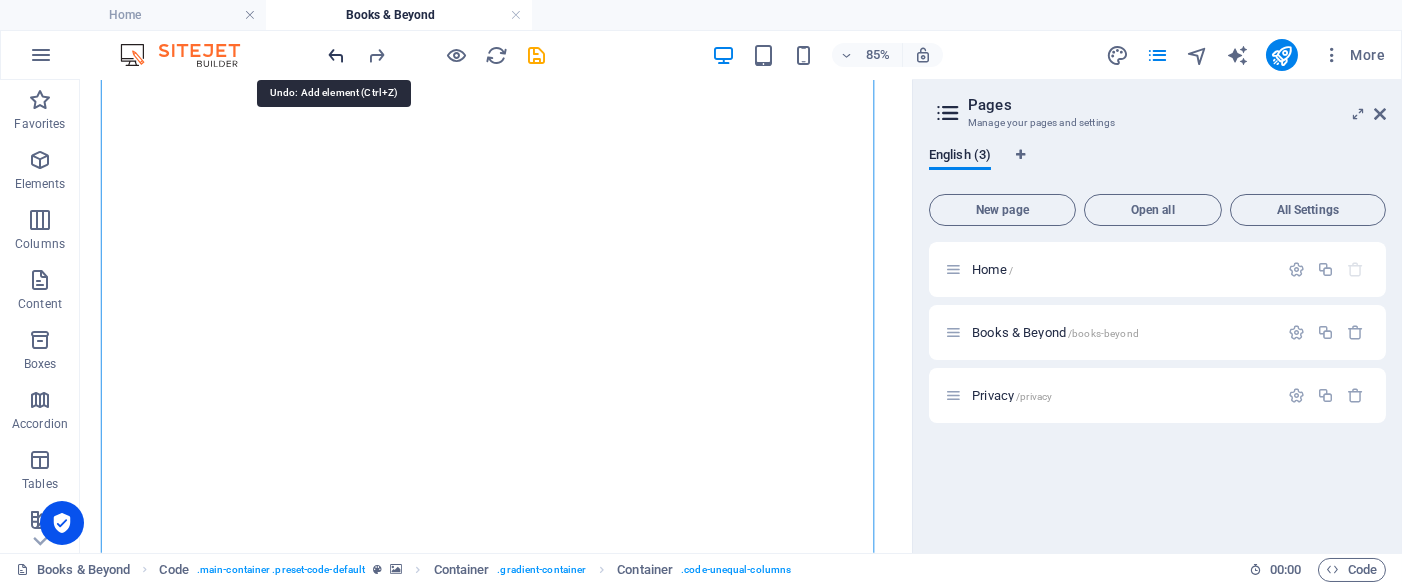click at bounding box center (337, 55) 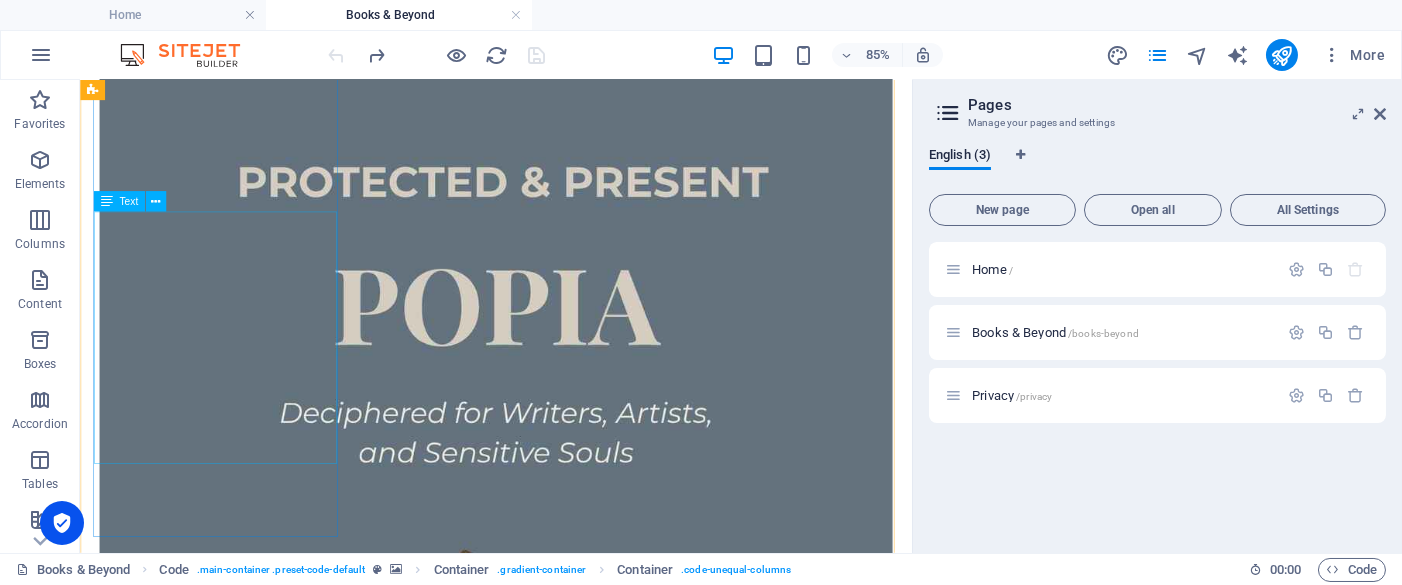 click on "A gentle yet practical guide to understanding POPIA for writers, artists, and sensitive souls. This mini-book explains your rights and responsibilities in plain language—without the overwhelm—so you can protect your work and connect with others confidently." at bounding box center (569, 1662) 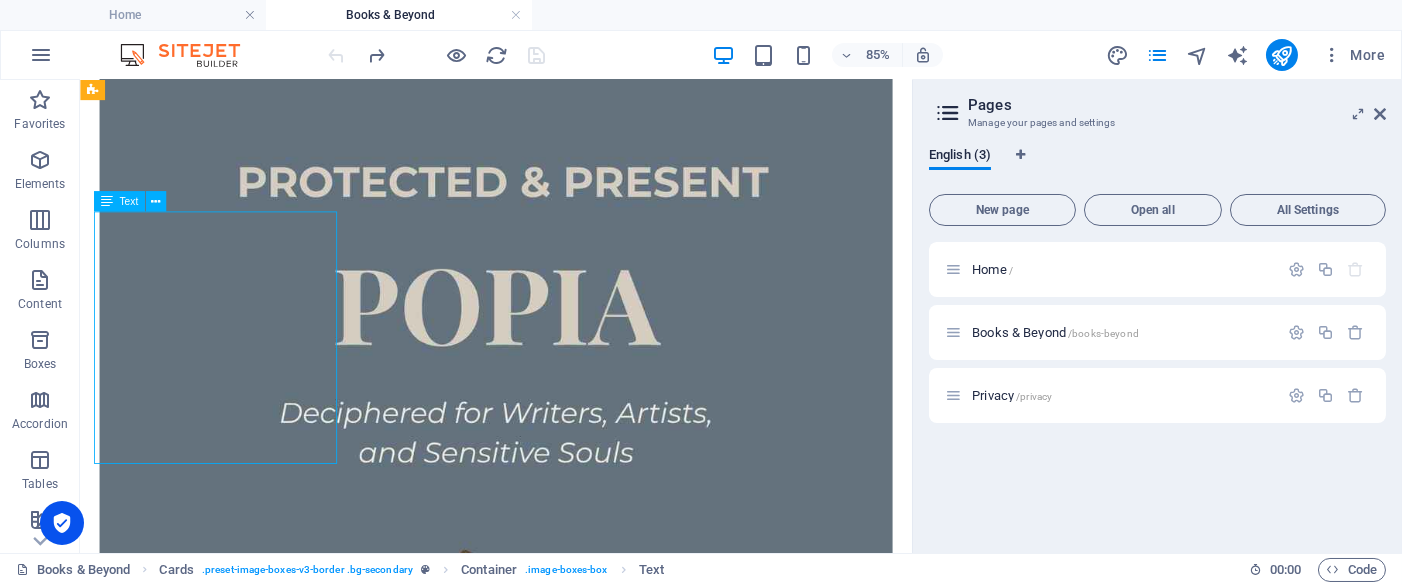 click on "A gentle yet practical guide to understanding POPIA for writers, artists, and sensitive souls. This mini-book explains your rights and responsibilities in plain language—without the overwhelm—so you can protect your work and connect with others confidently." at bounding box center [569, 1662] 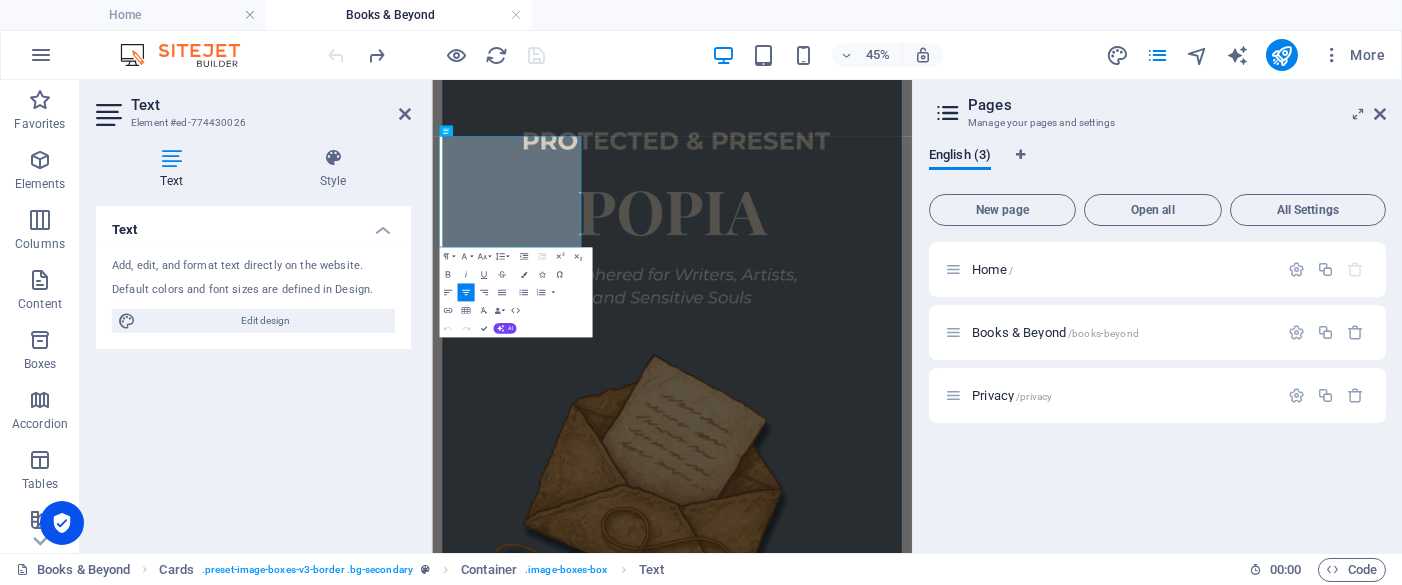 scroll, scrollTop: 1659, scrollLeft: 0, axis: vertical 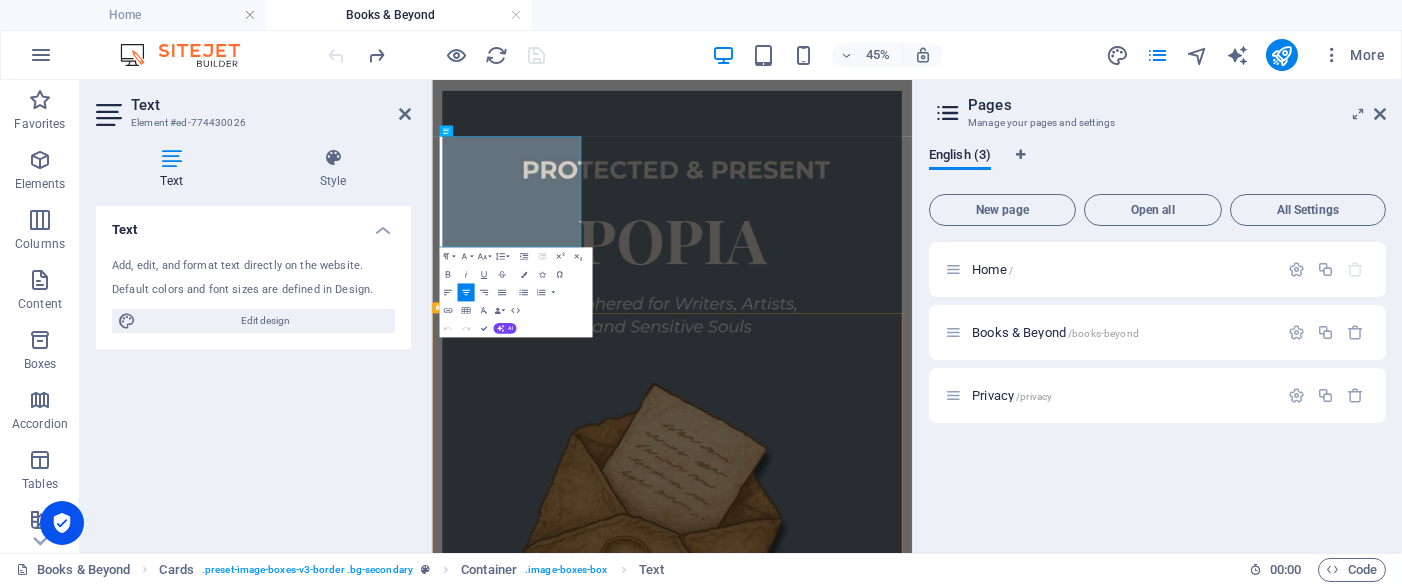 click on "My Story Books & Beyond In Their Words Join the Journey Say Hello              Welcome to Books & Beyond A quiet space to explore the full   Silent Courage   collection—from the core story to mini-books, journals, and gentle tools for introverts and those living with [MEDICAL_DATA]. Core Story Mini-Books Journals Courses Bundles Silent Courage: An Introvert's Authentic Journey with [MEDICAL_DATA] This is the book that started it all. Silent Courage  is more than a memoir — it’s a quiet revolution for those who live in the tension between silence and connection. With honesty, insight, and gentle strength, this book explores what it means to move through the world as both an introvert and a person with [MEDICAL_DATA]. Inside, you’ll find stories of frustration and humour, grief and resilience — and the quiet power of showing up exactly as you are. BUY NOW Mini-Books POPIA Protected & Present BUY NOW Journals Daily Reflections for Introverts with [MEDICAL_DATA] BUY NOW Courses BUY NOW Bundles" at bounding box center (964, 2023) 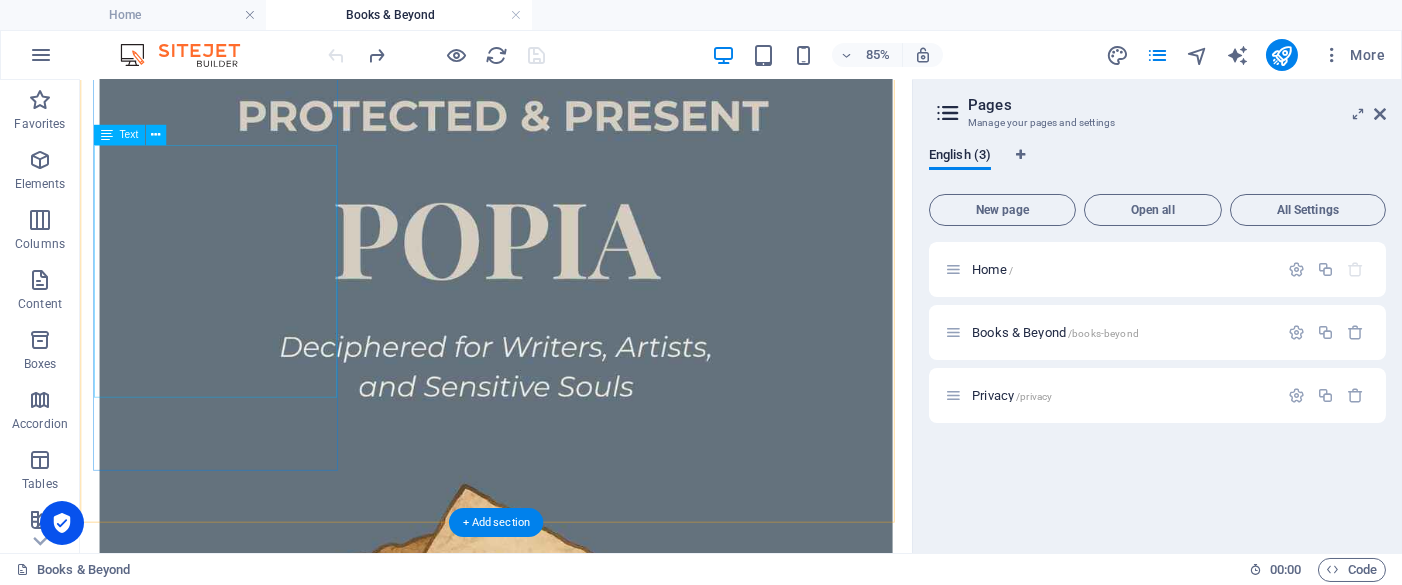 click on "A gentle yet practical guide to understanding POPIA for writers, artists, and sensitive souls. This mini-book explains your rights and responsibilities in plain language—without the overwhelm—so you can protect your work and connect with others confidently." at bounding box center (569, 1584) 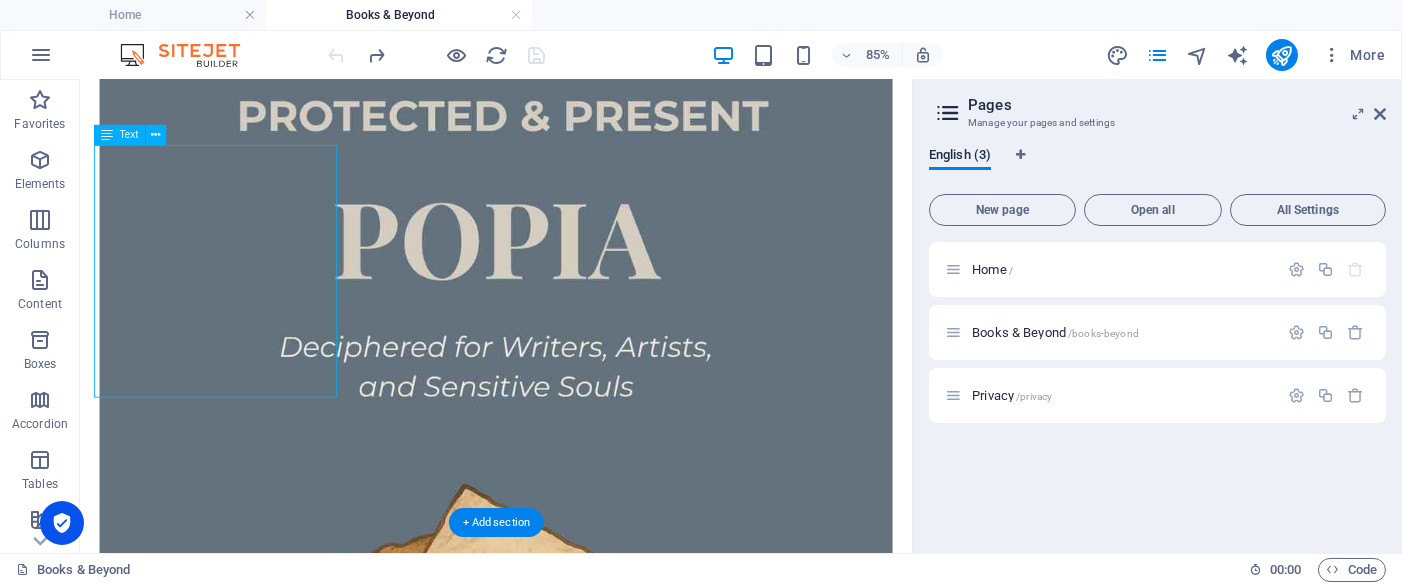 click on "A gentle yet practical guide to understanding POPIA for writers, artists, and sensitive souls. This mini-book explains your rights and responsibilities in plain language—without the overwhelm—so you can protect your work and connect with others confidently." at bounding box center (569, 1584) 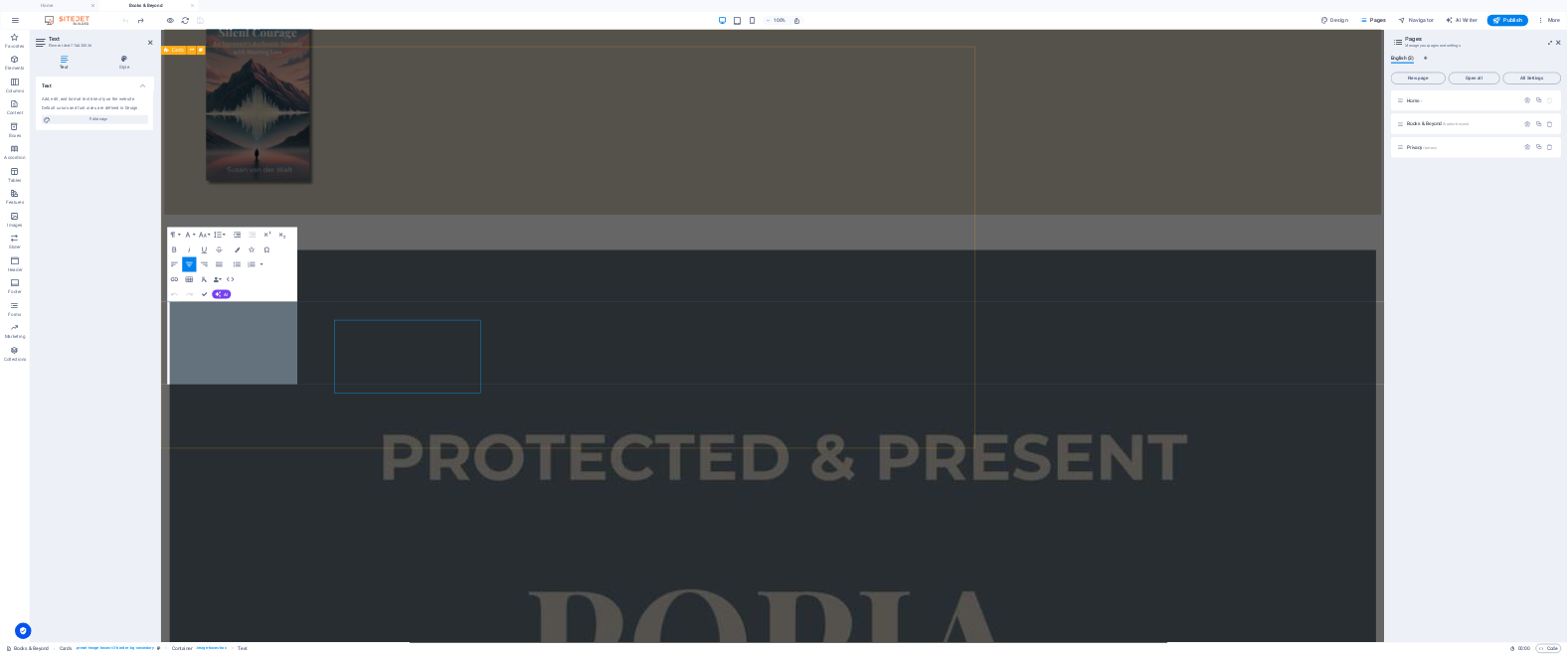 scroll, scrollTop: 1413, scrollLeft: 0, axis: vertical 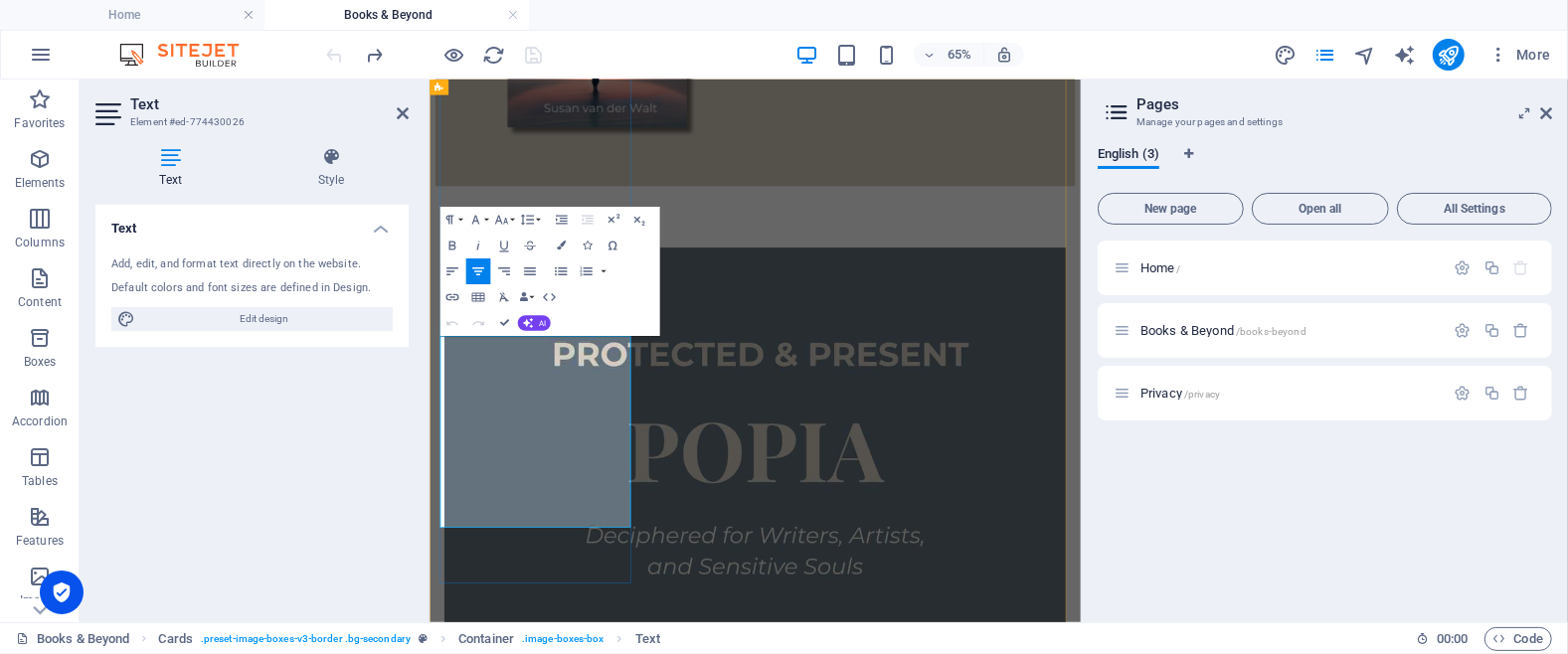 click on "A gentle yet practical guide to understanding POPIA for writers, artists, and sensitive souls. This mini-book explains your rights and responsibilities in plain language—without the overwhelm—so you can protect your work and connect with others confidently." at bounding box center (930, 1996) 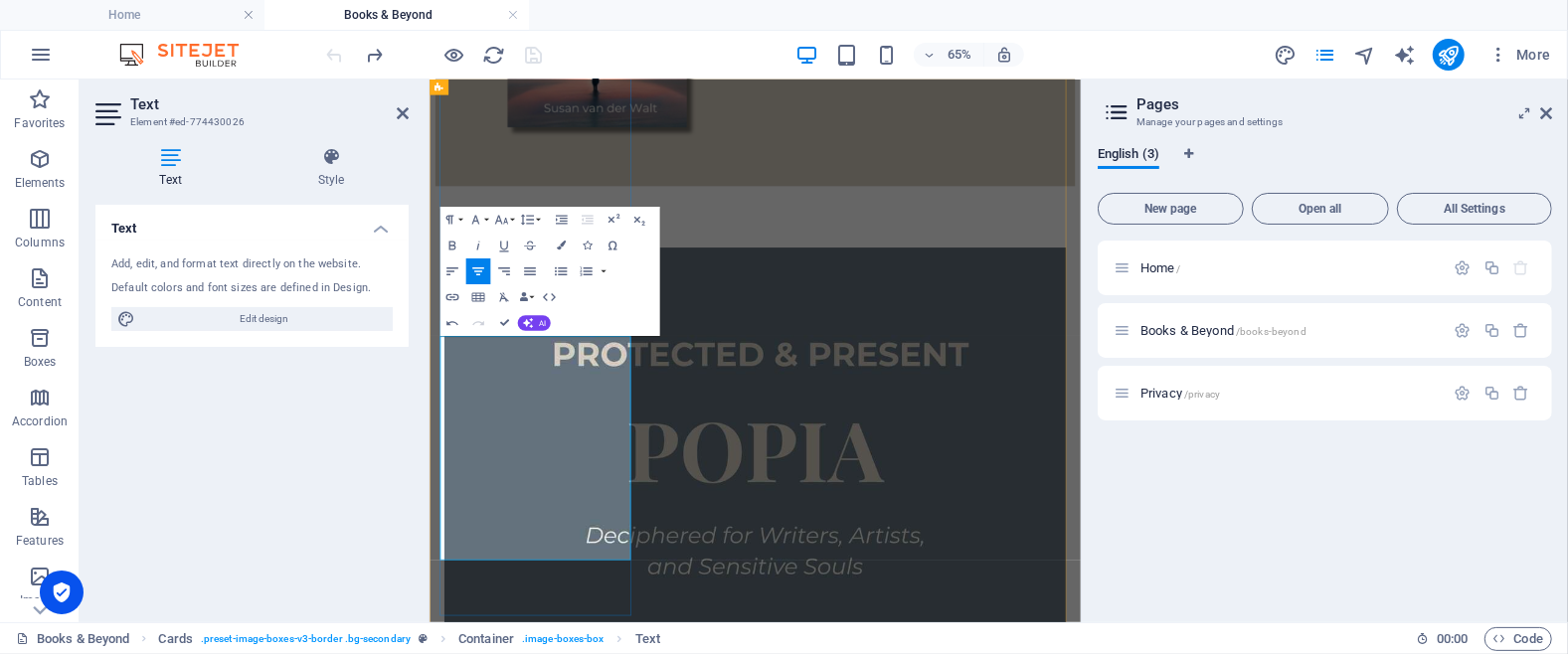 scroll, scrollTop: 690, scrollLeft: 2, axis: both 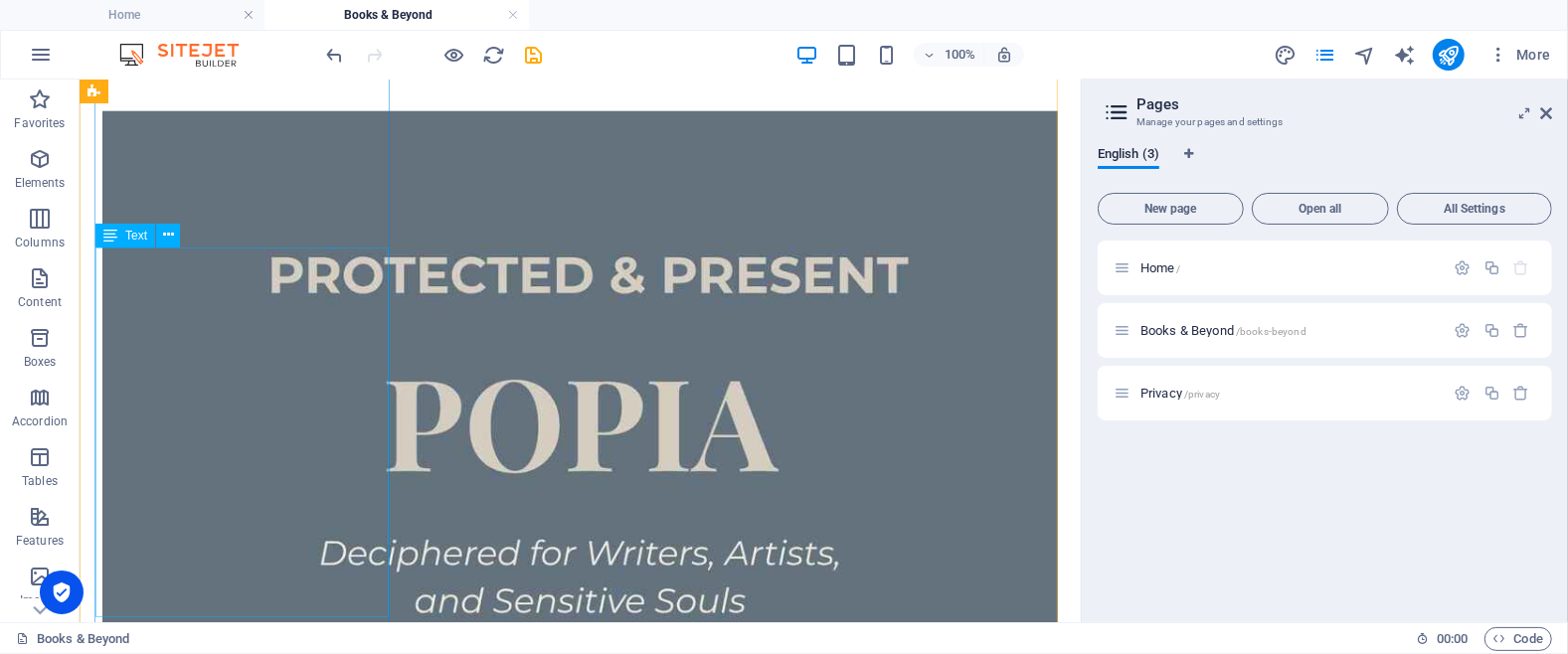 click on "A gentle yet practical guide to understanding POPIA for writers, artists, and sensitive souls. This mini-book explains your rights and responsibilities in plain language—without the overwhelm—so you can protect your work and connect with others confidently. [URL][DOMAIN_NAME]" at bounding box center (579, 1801) 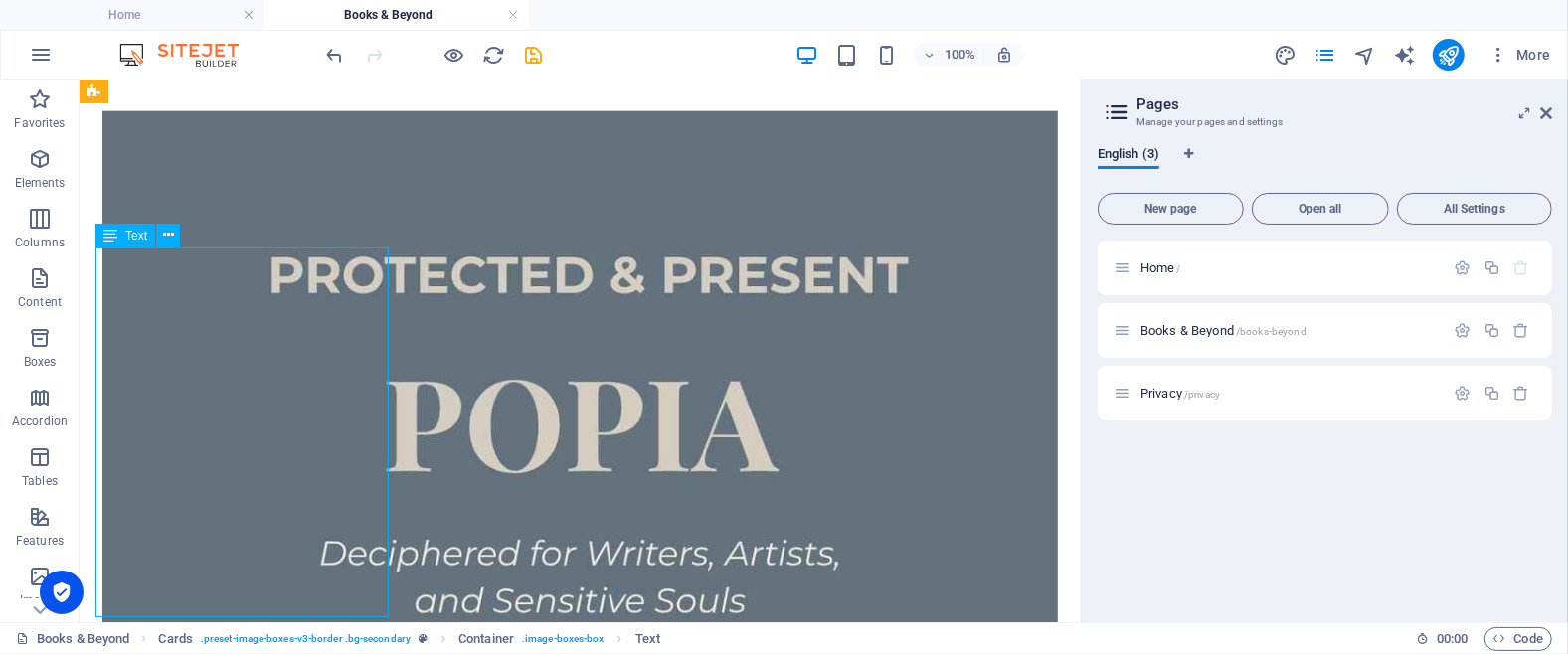 click on "A gentle yet practical guide to understanding POPIA for writers, artists, and sensitive souls. This mini-book explains your rights and responsibilities in plain language—without the overwhelm—so you can protect your work and connect with others confidently. [URL][DOMAIN_NAME]" at bounding box center (579, 1801) 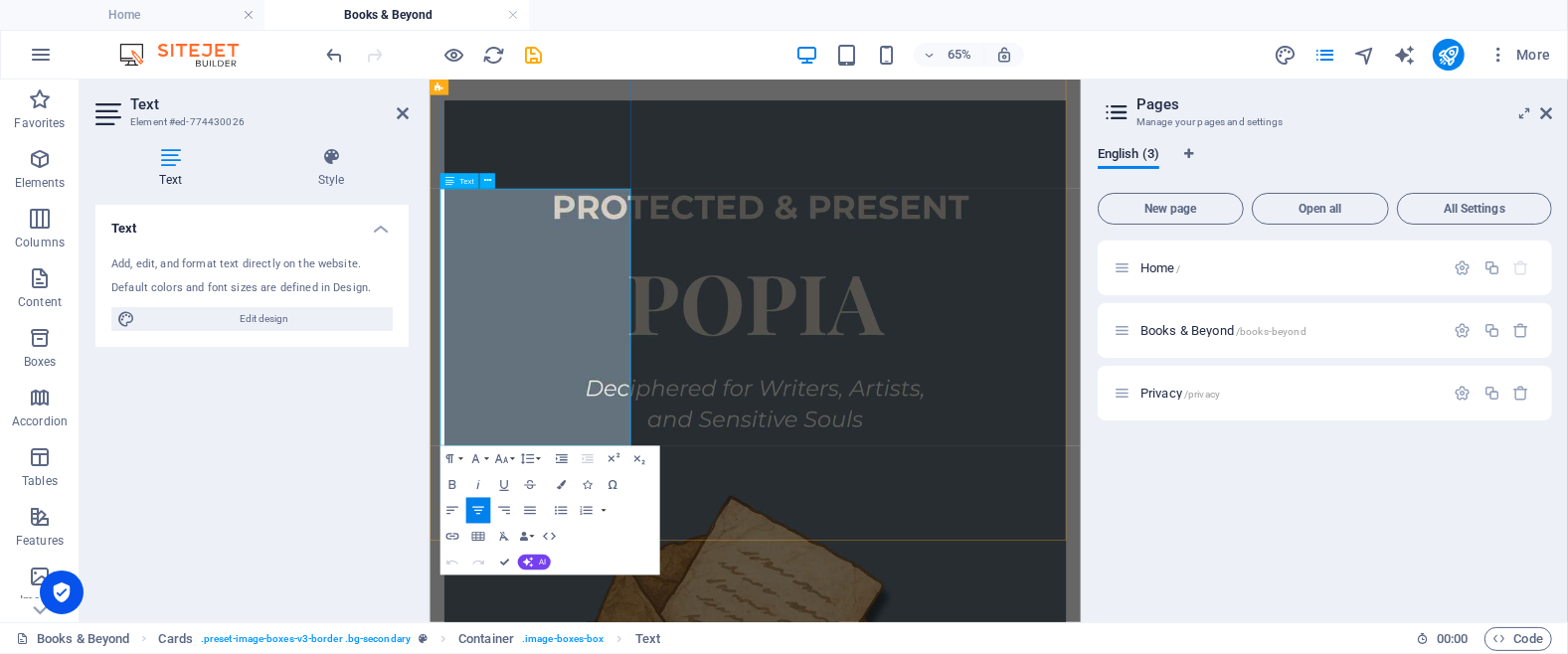 click on "[URL][DOMAIN_NAME]" at bounding box center (930, 1846) 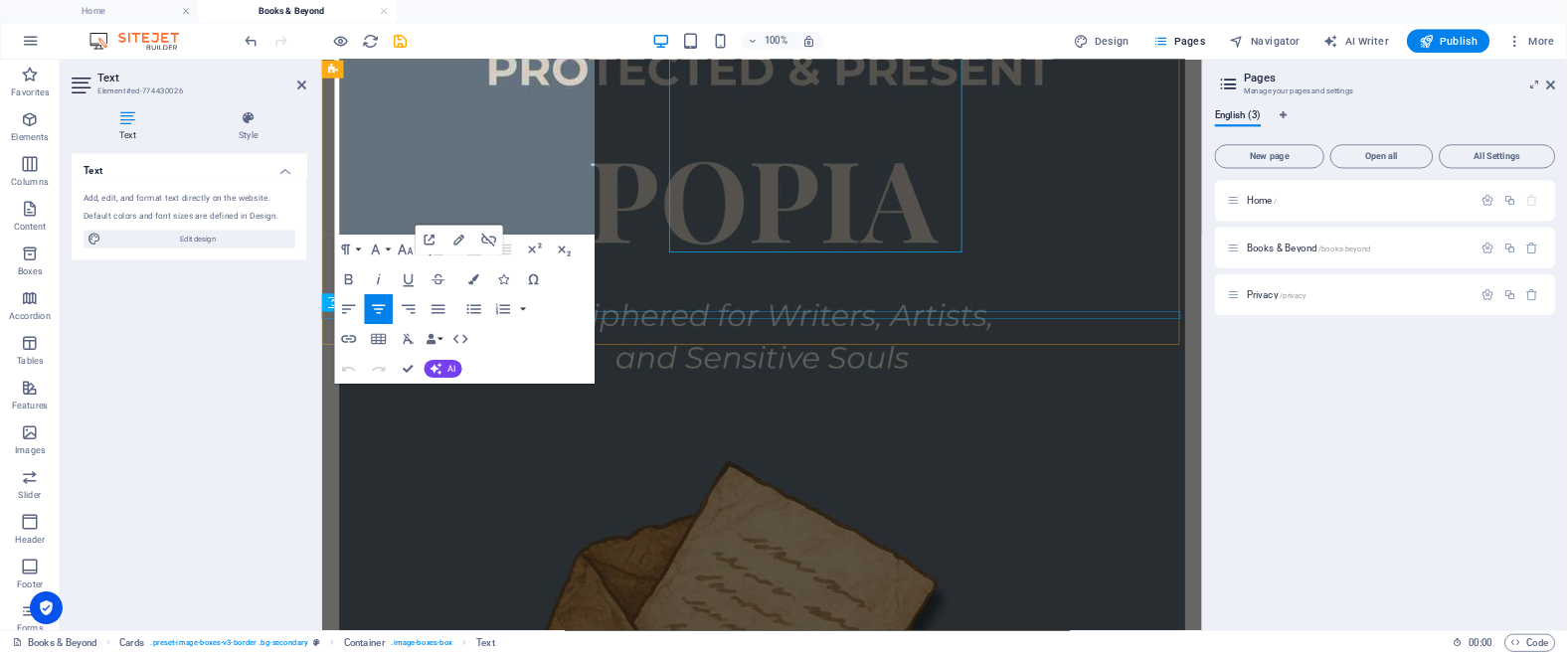 scroll, scrollTop: 1586, scrollLeft: 0, axis: vertical 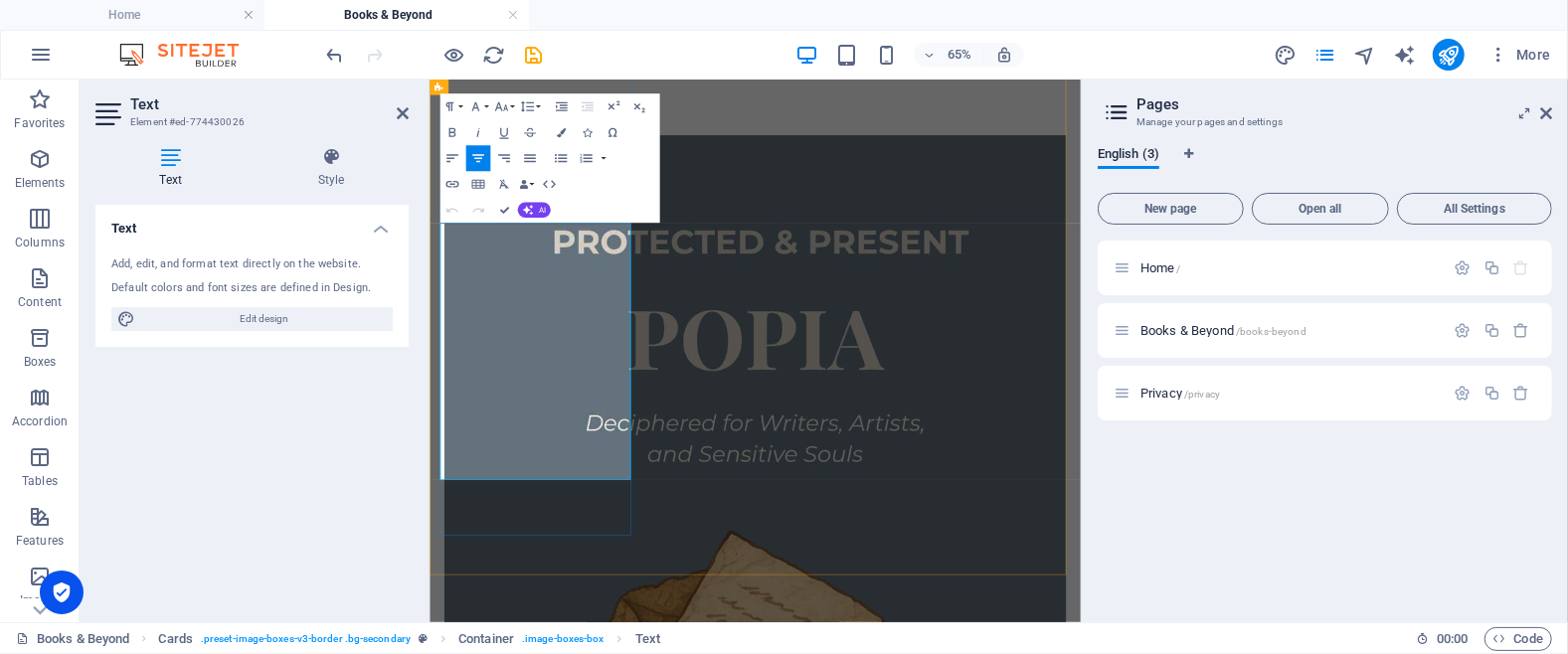 drag, startPoint x: 655, startPoint y: 679, endPoint x: 437, endPoint y: 612, distance: 228.06359 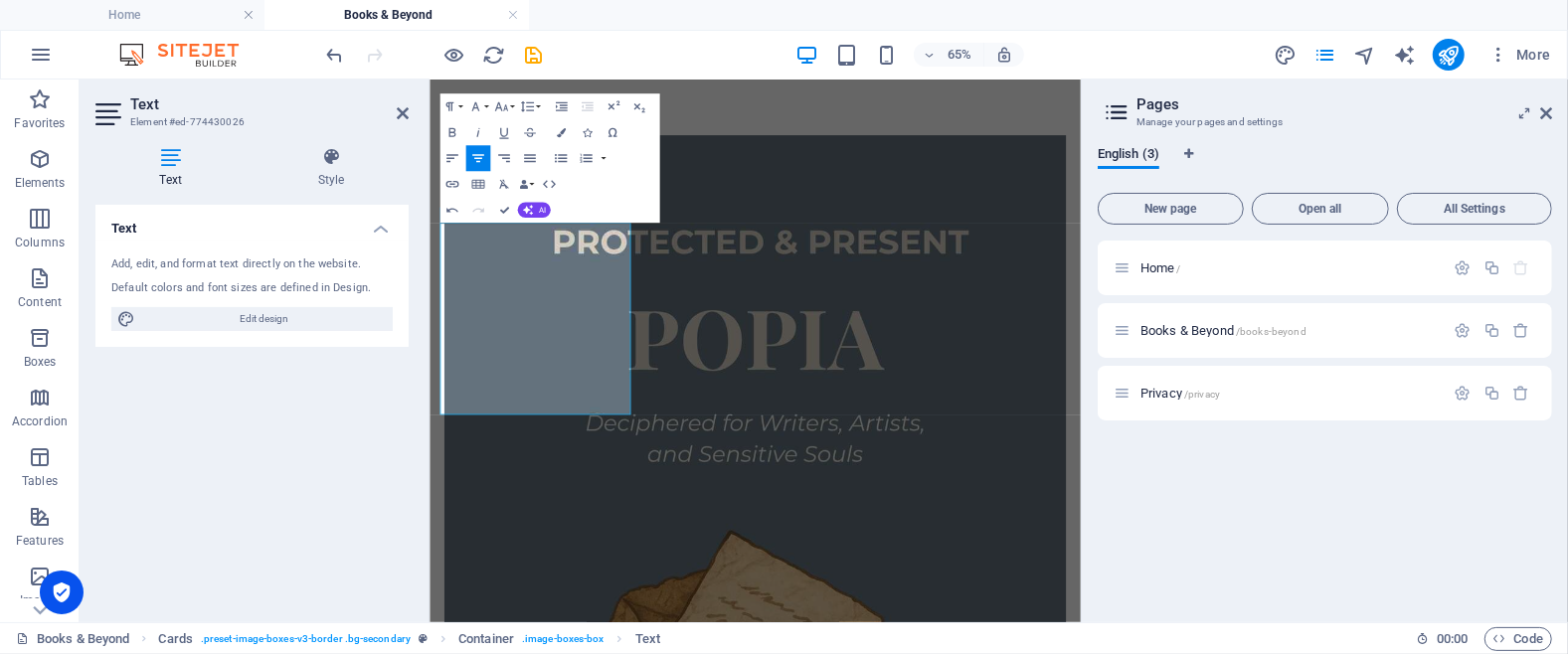click on "65% More" at bounding box center [941, 55] 